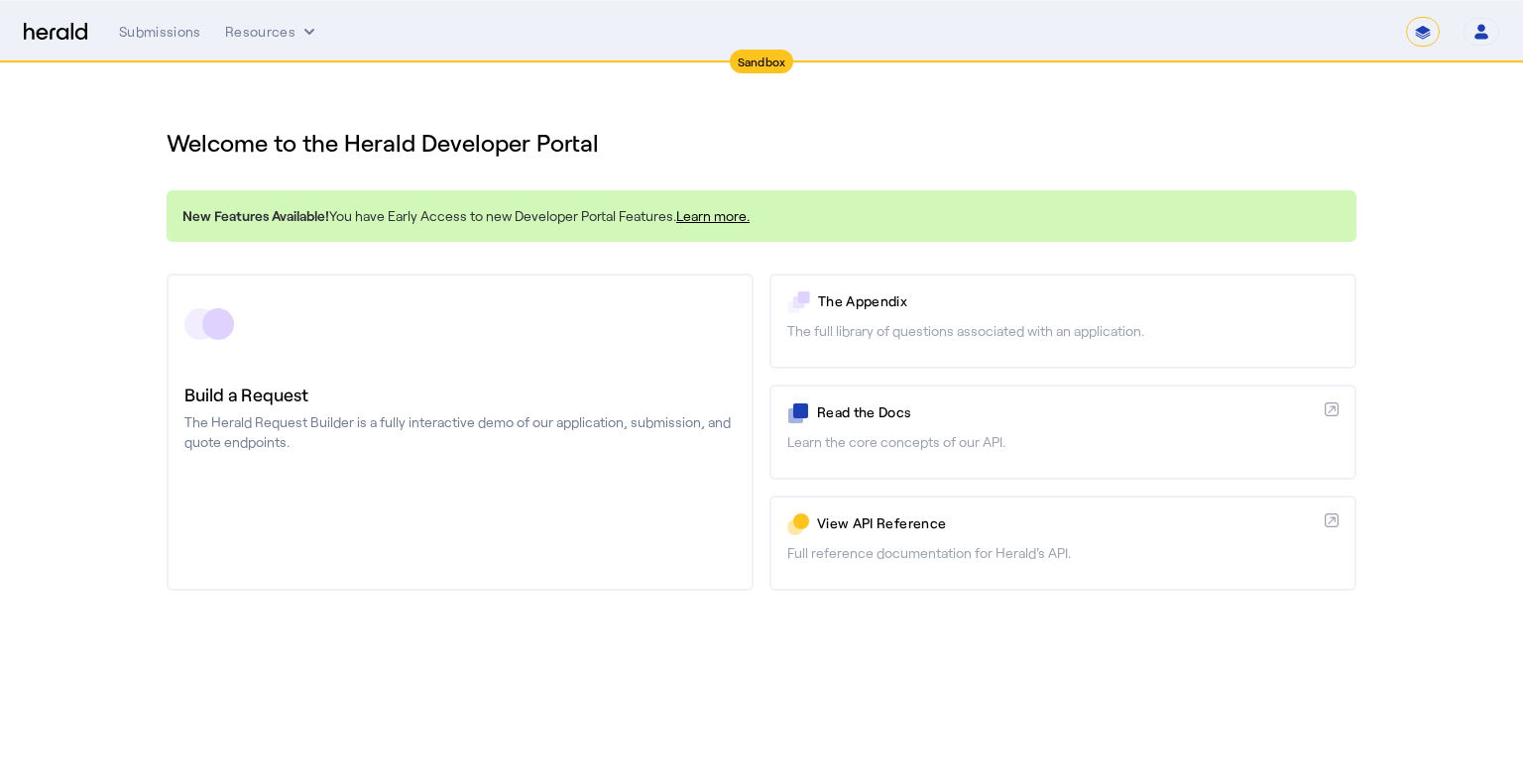 scroll, scrollTop: 0, scrollLeft: 0, axis: both 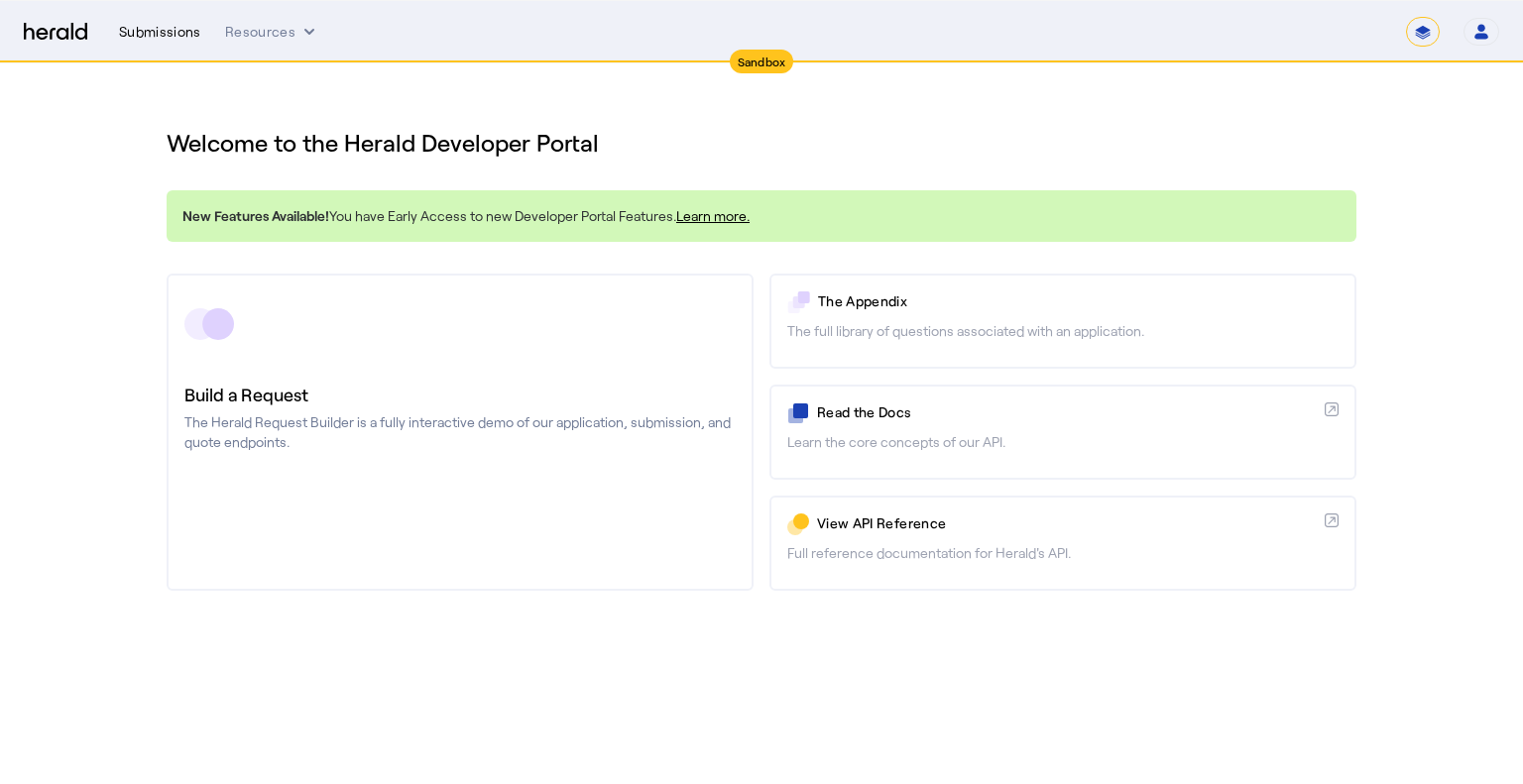 click on "Submissions" at bounding box center (160, 32) 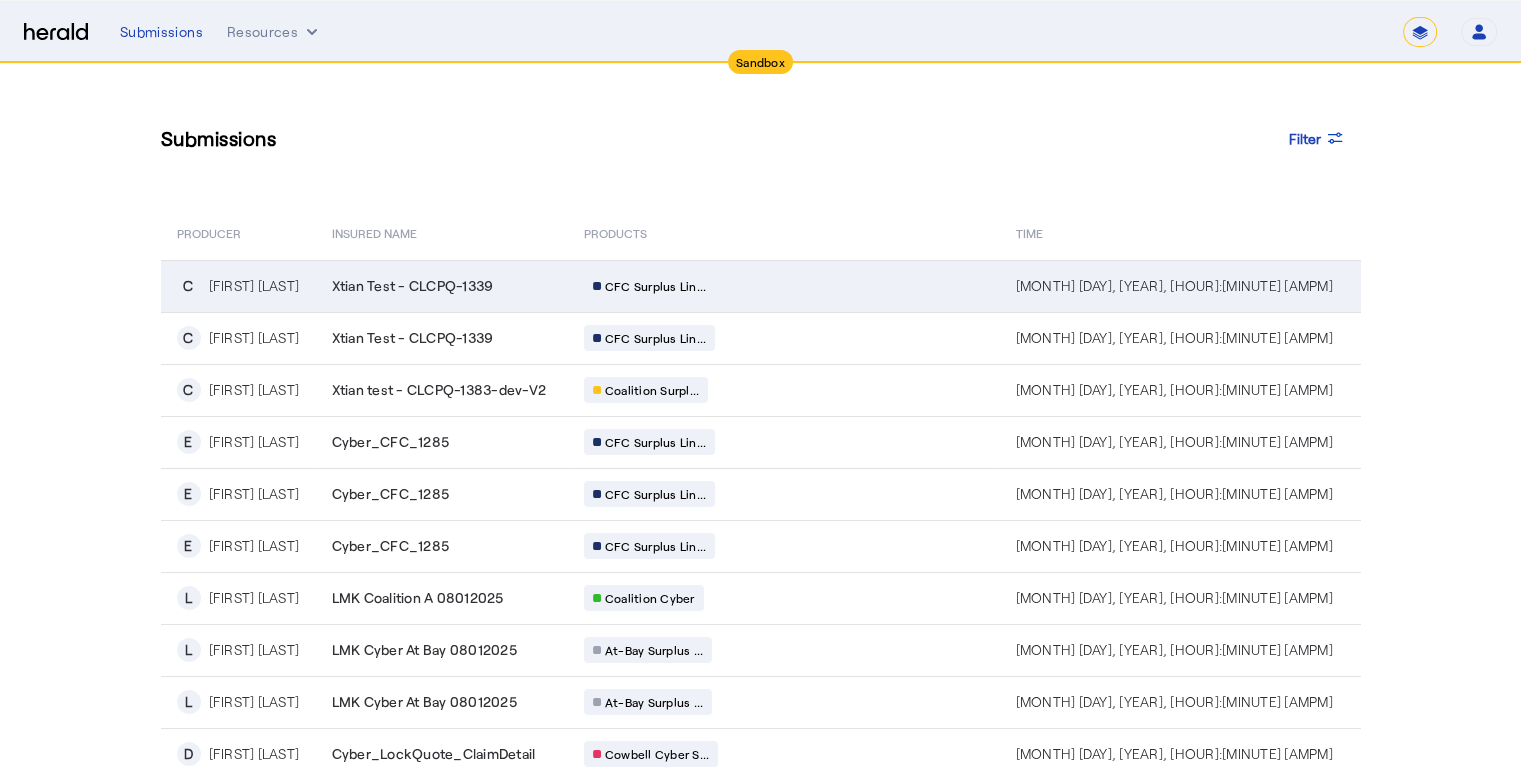 click on "Xtian Test - CLCPQ-1339" at bounding box center [412, 286] 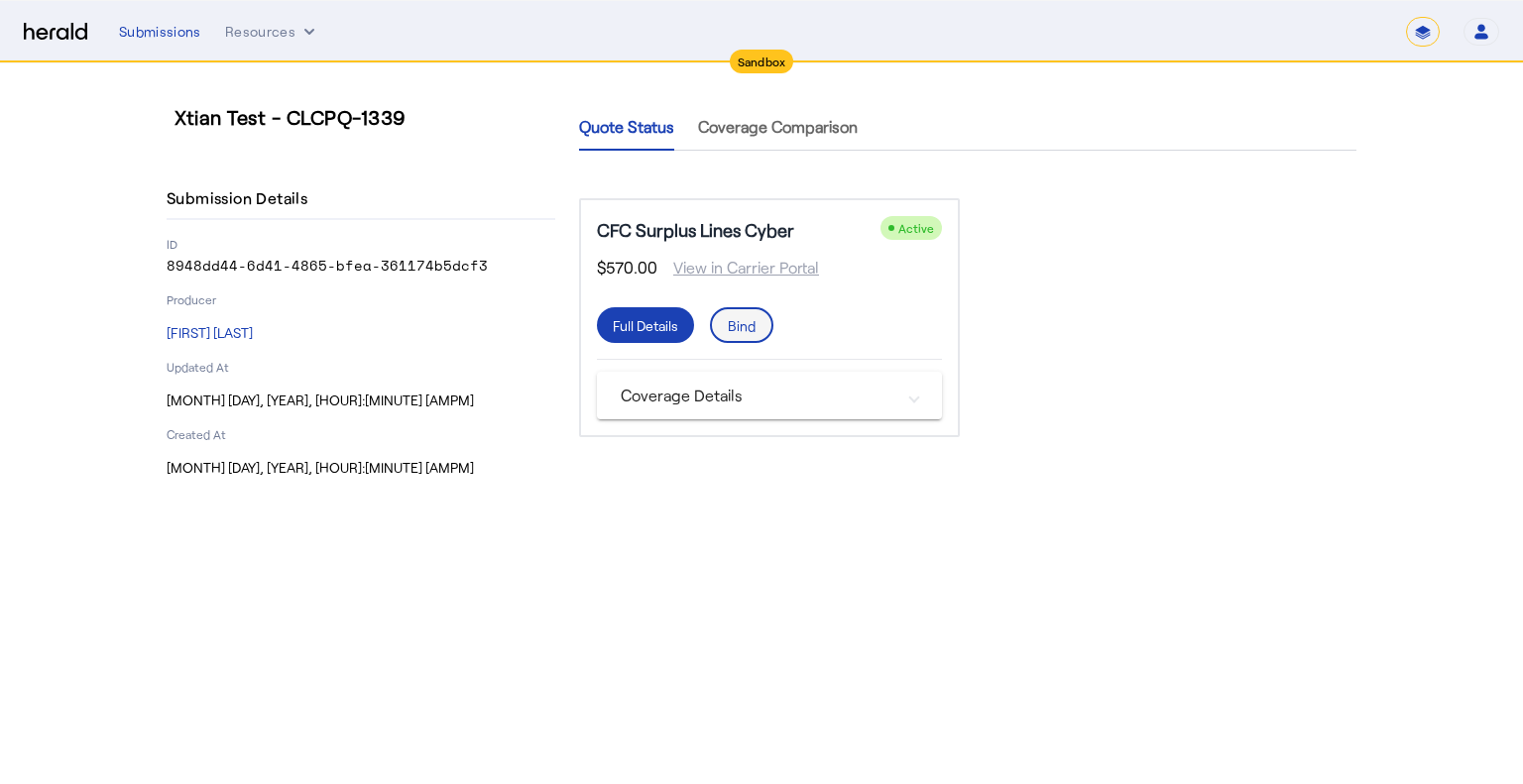 click on "Bind" 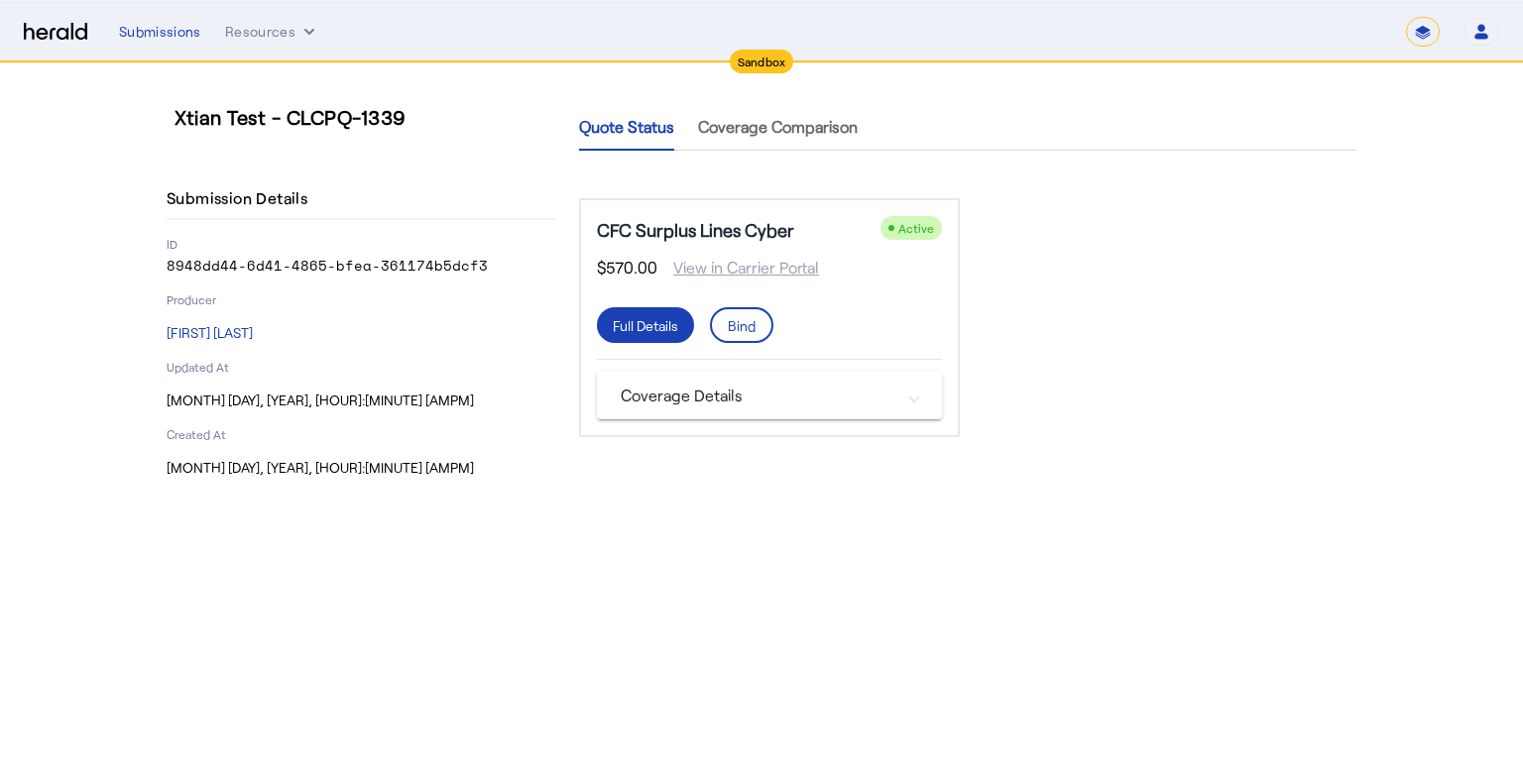 type 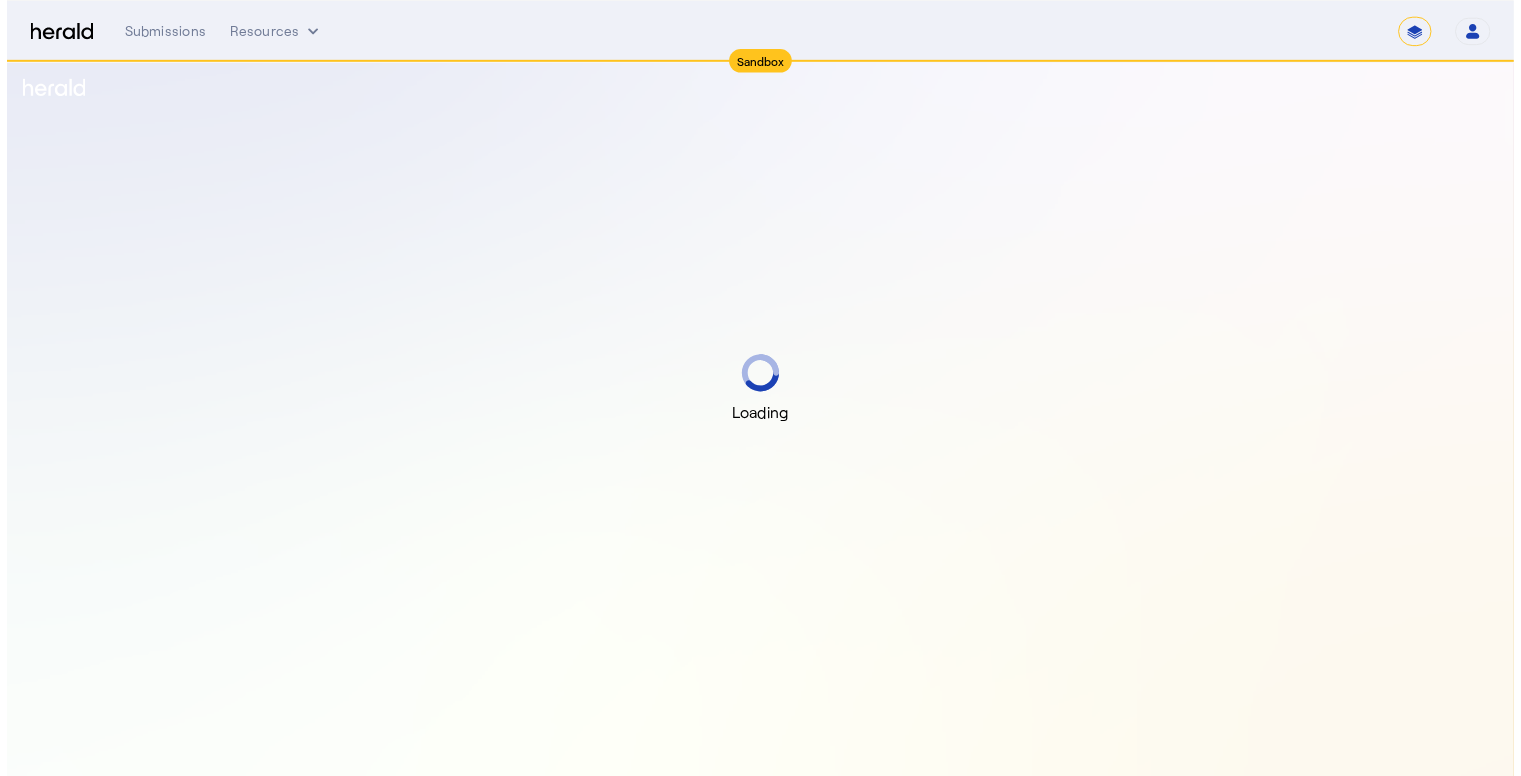 scroll, scrollTop: 0, scrollLeft: 0, axis: both 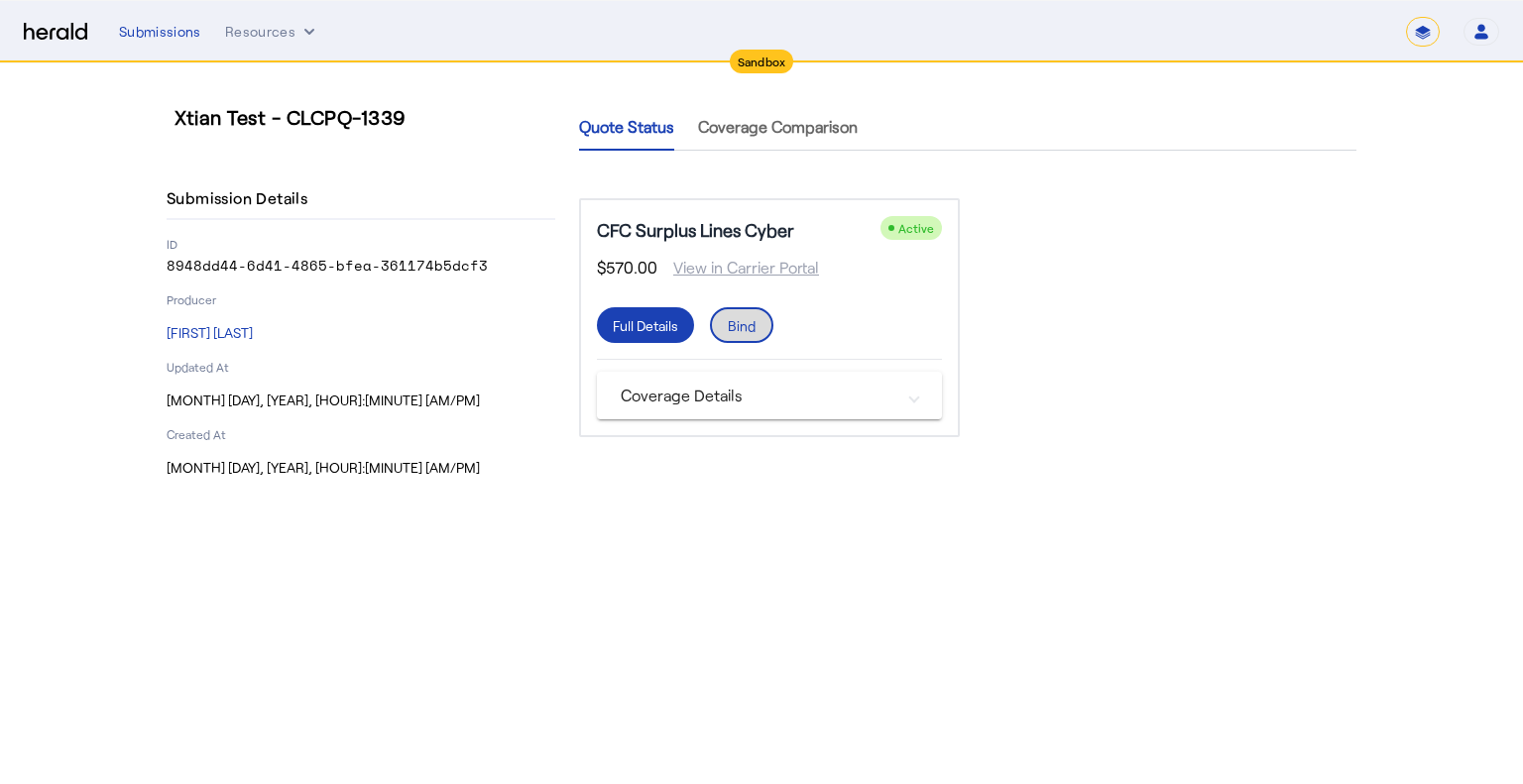 click on "Bind" 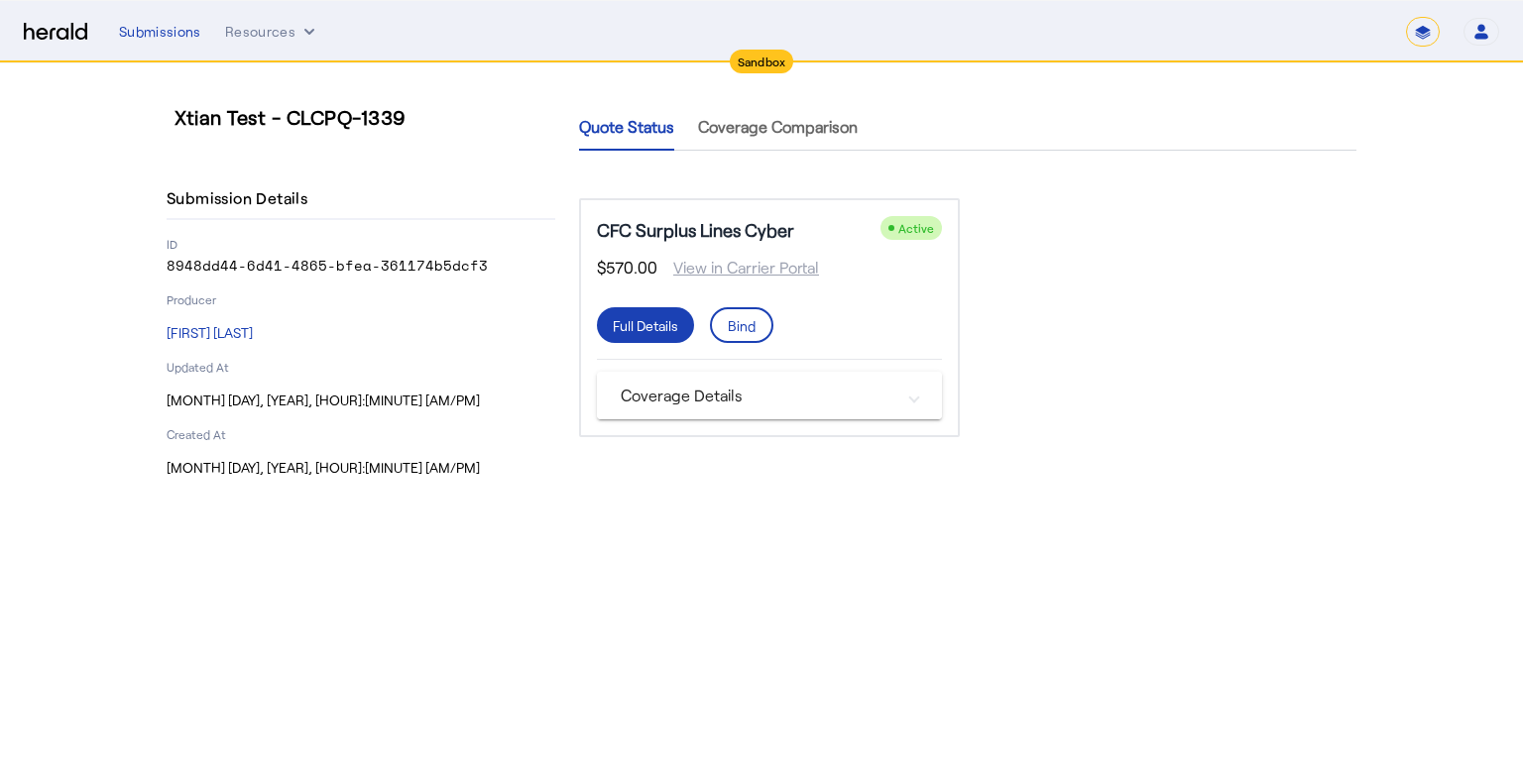 click on "Coverage Details" at bounding box center (758, 395) 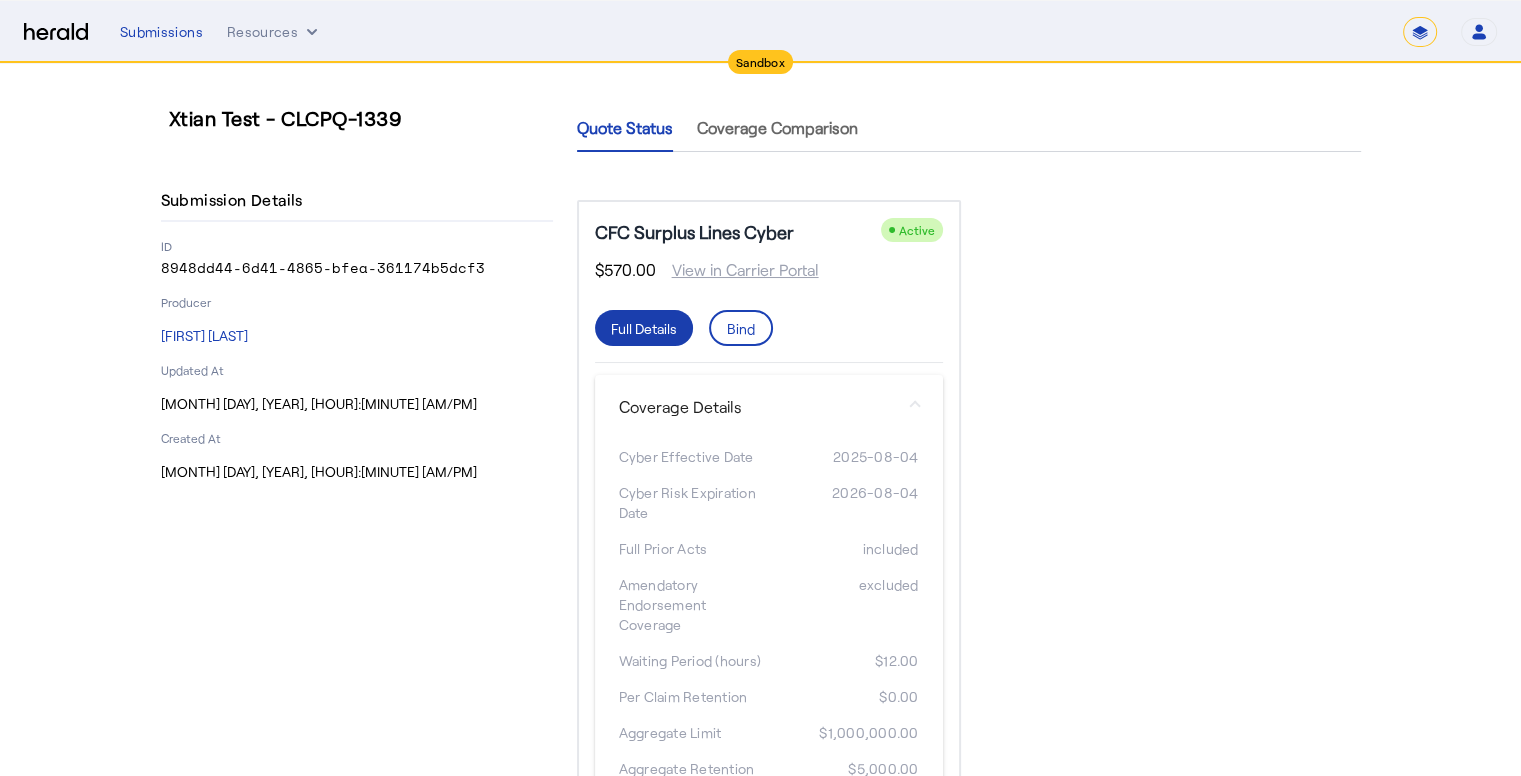 click at bounding box center (644, 328) 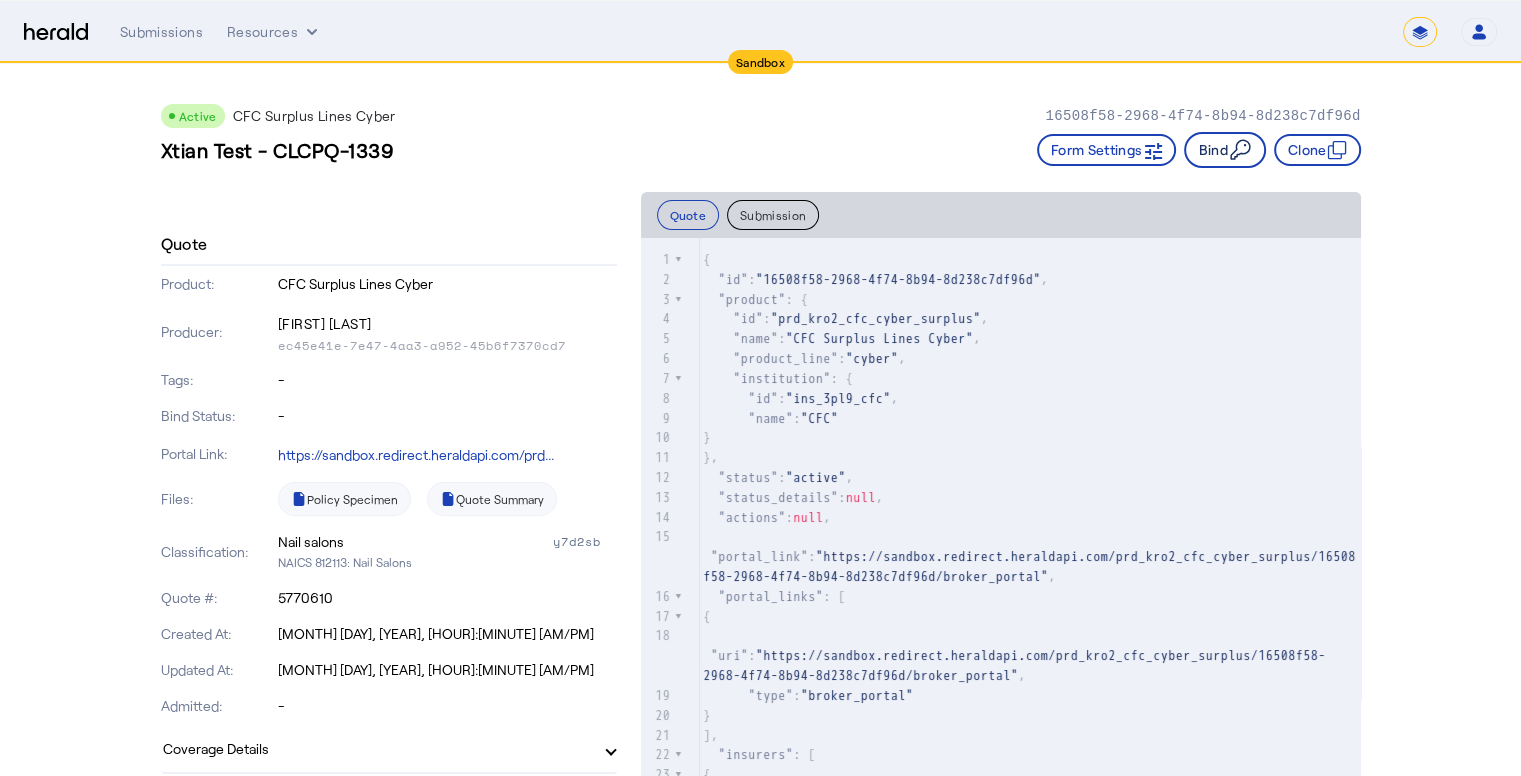 click on "Bind" 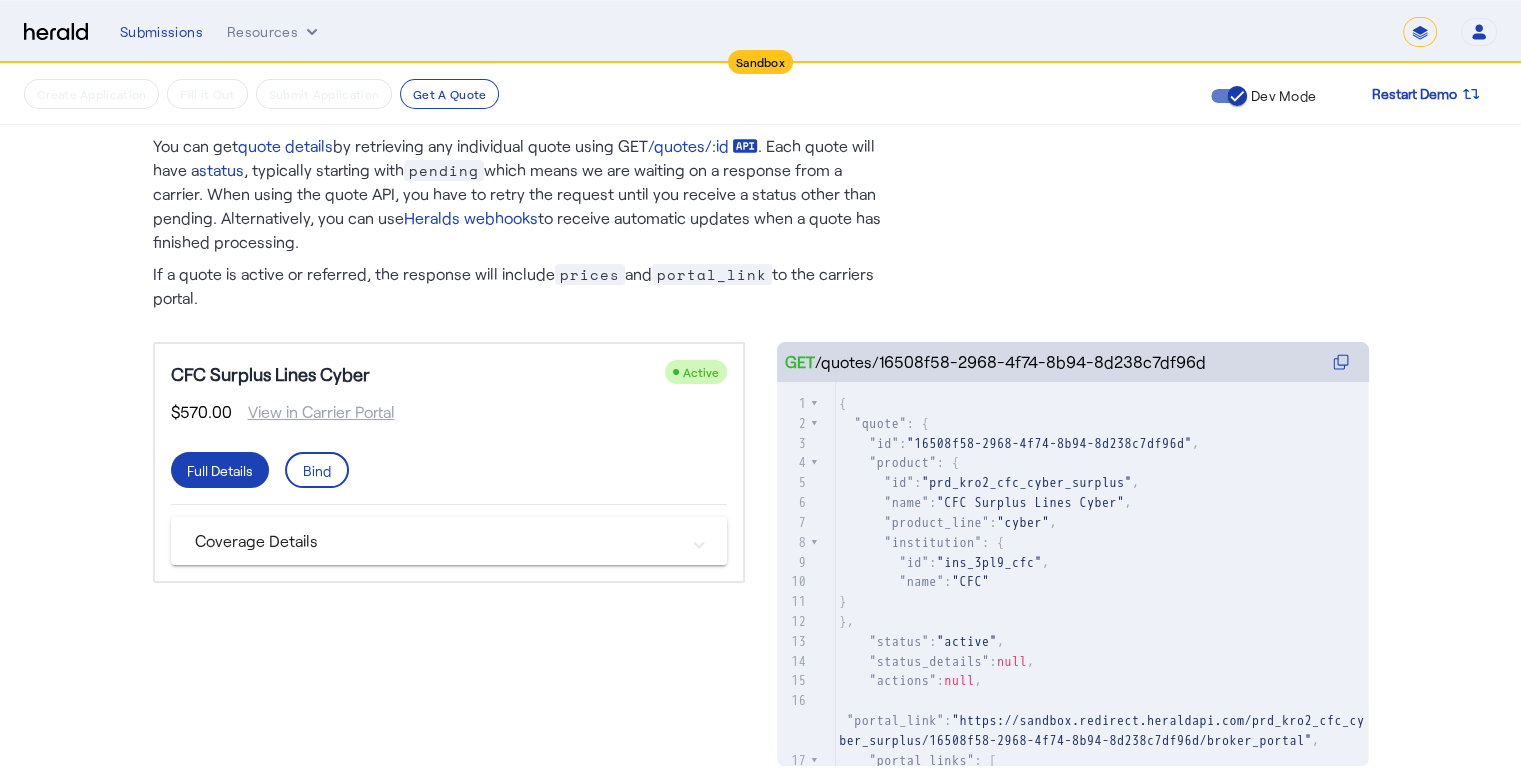 scroll, scrollTop: 84, scrollLeft: 0, axis: vertical 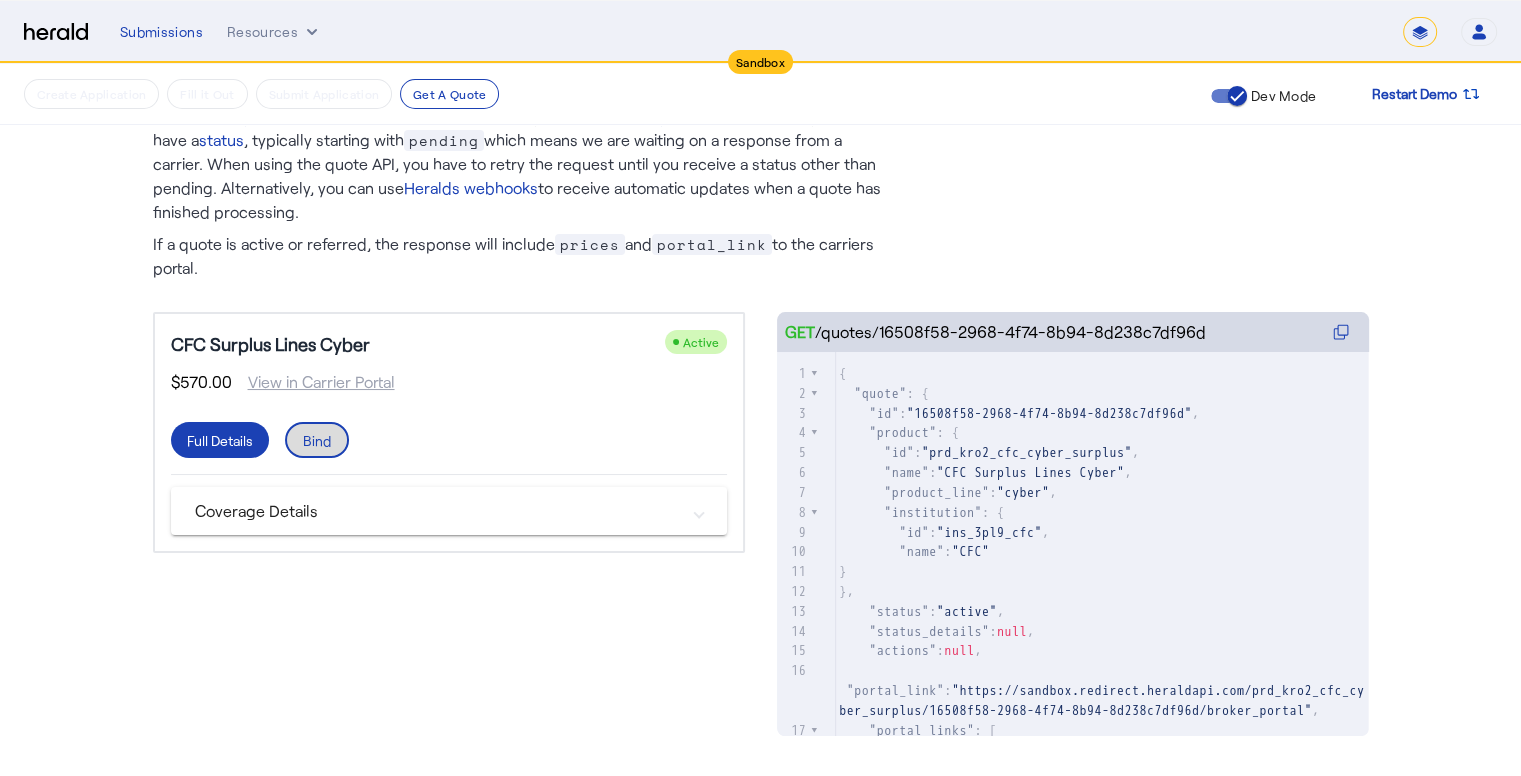 click on "Bind" 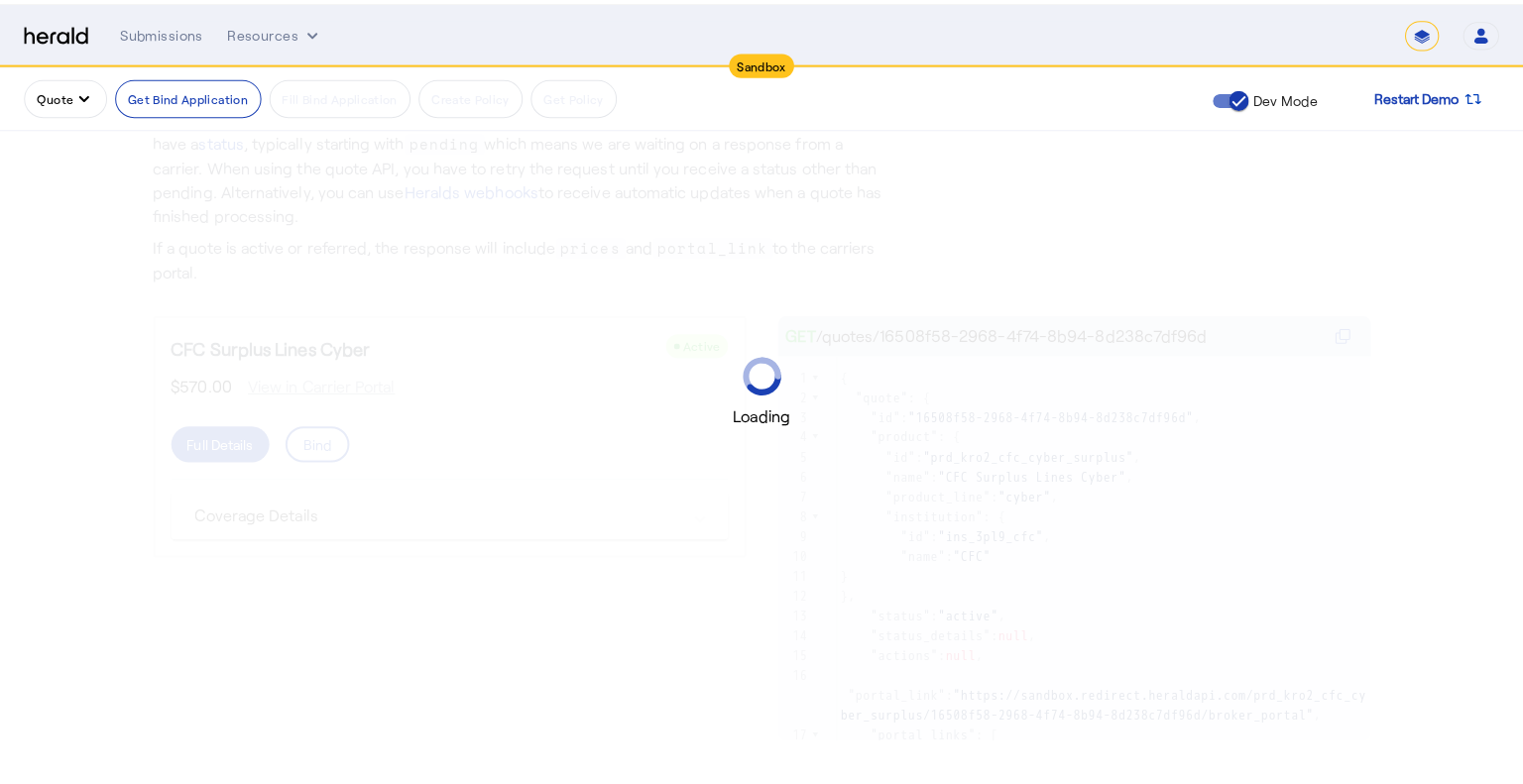 scroll, scrollTop: 0, scrollLeft: 0, axis: both 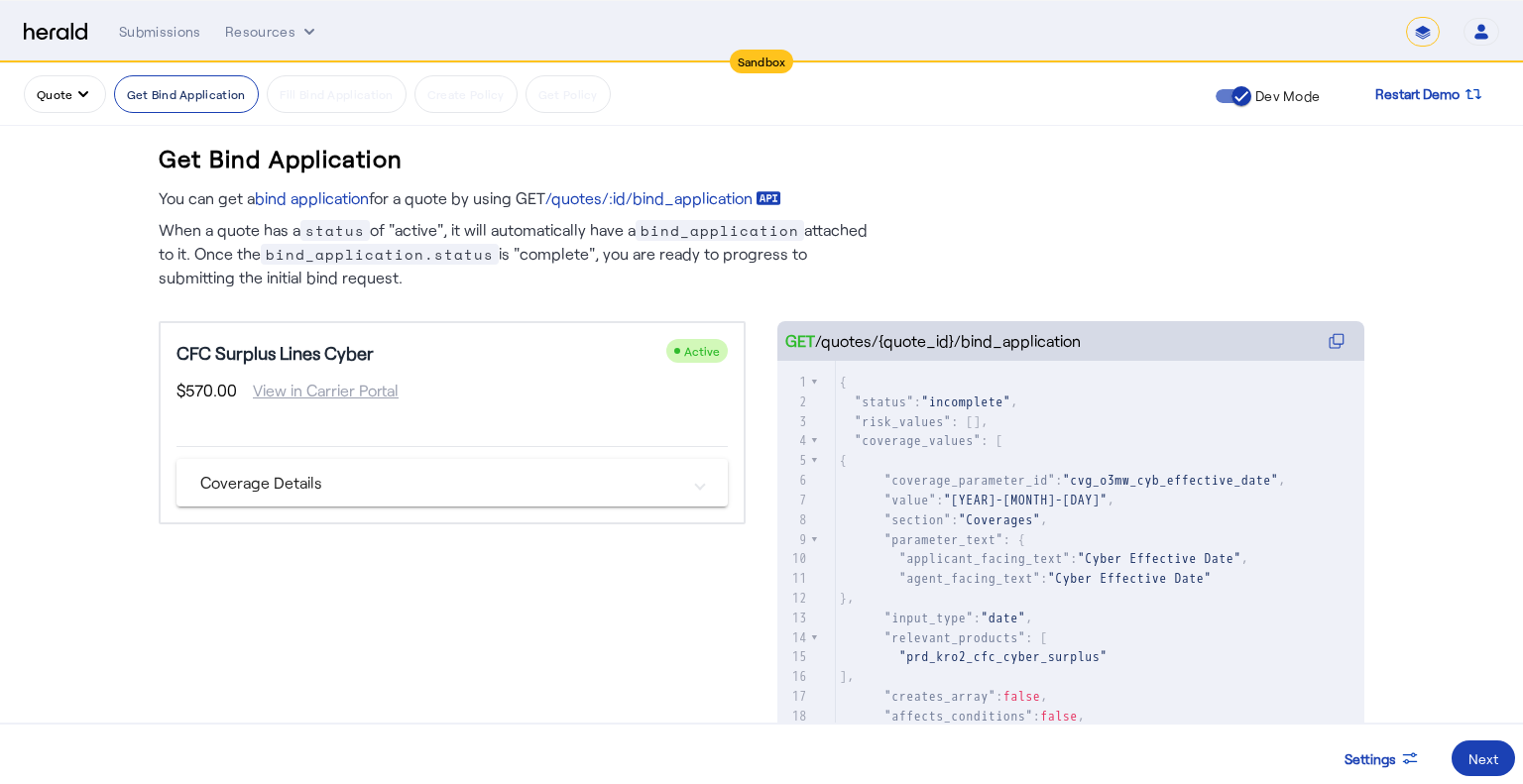 click on "Get Bind Application" at bounding box center [186, 94] 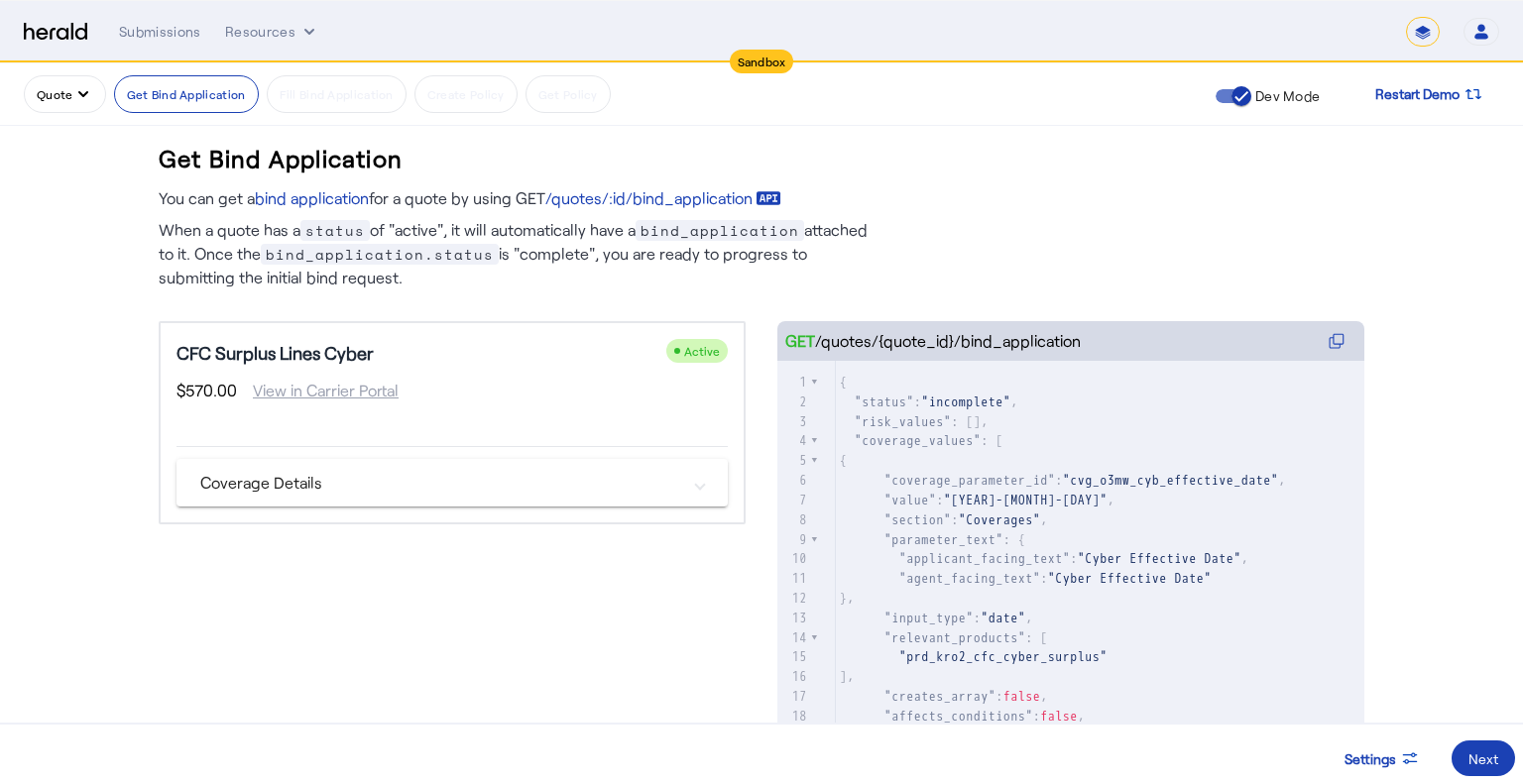 scroll, scrollTop: 396, scrollLeft: 0, axis: vertical 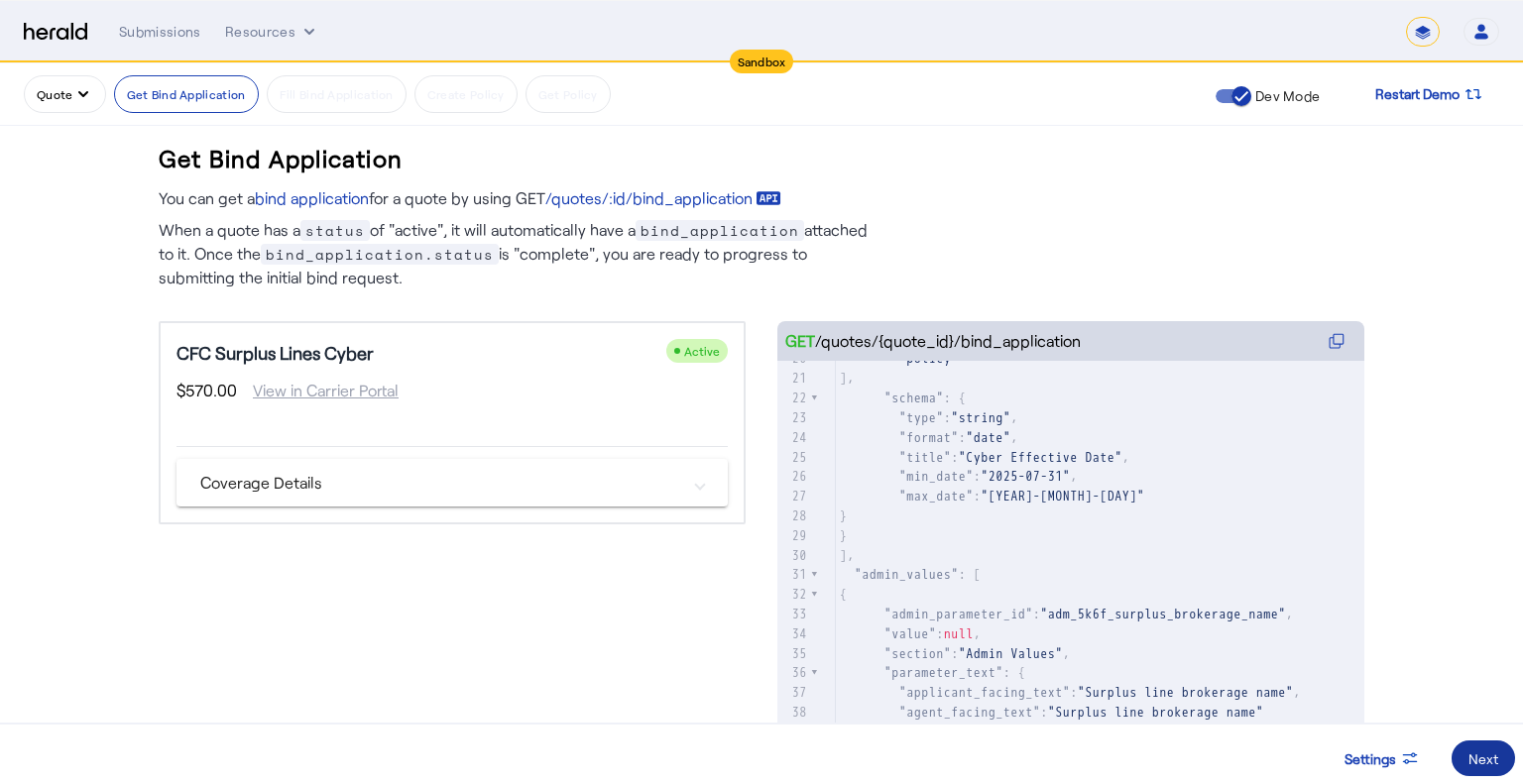 click on "Next" at bounding box center [1483, 758] 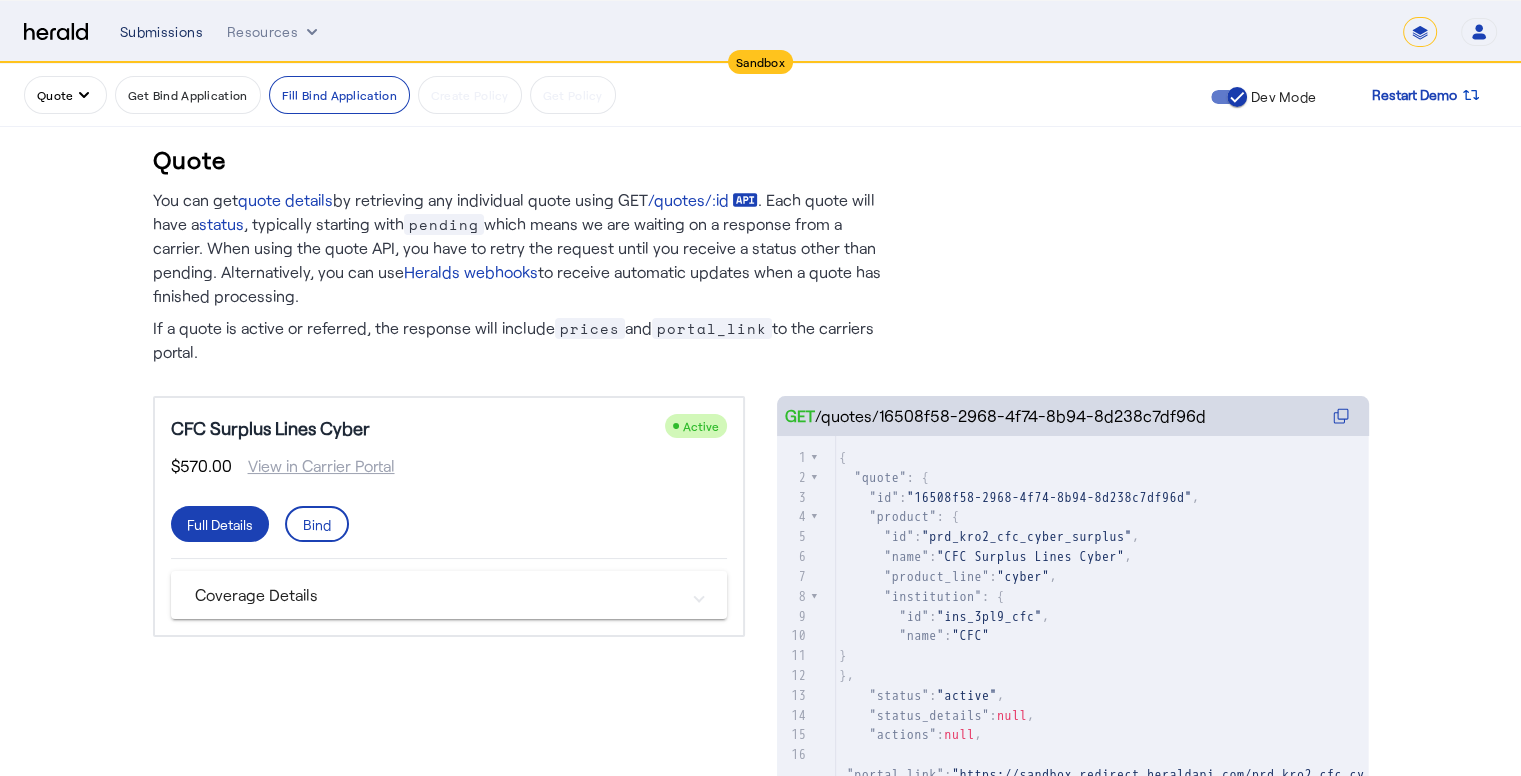 click on "Submissions" at bounding box center [161, 32] 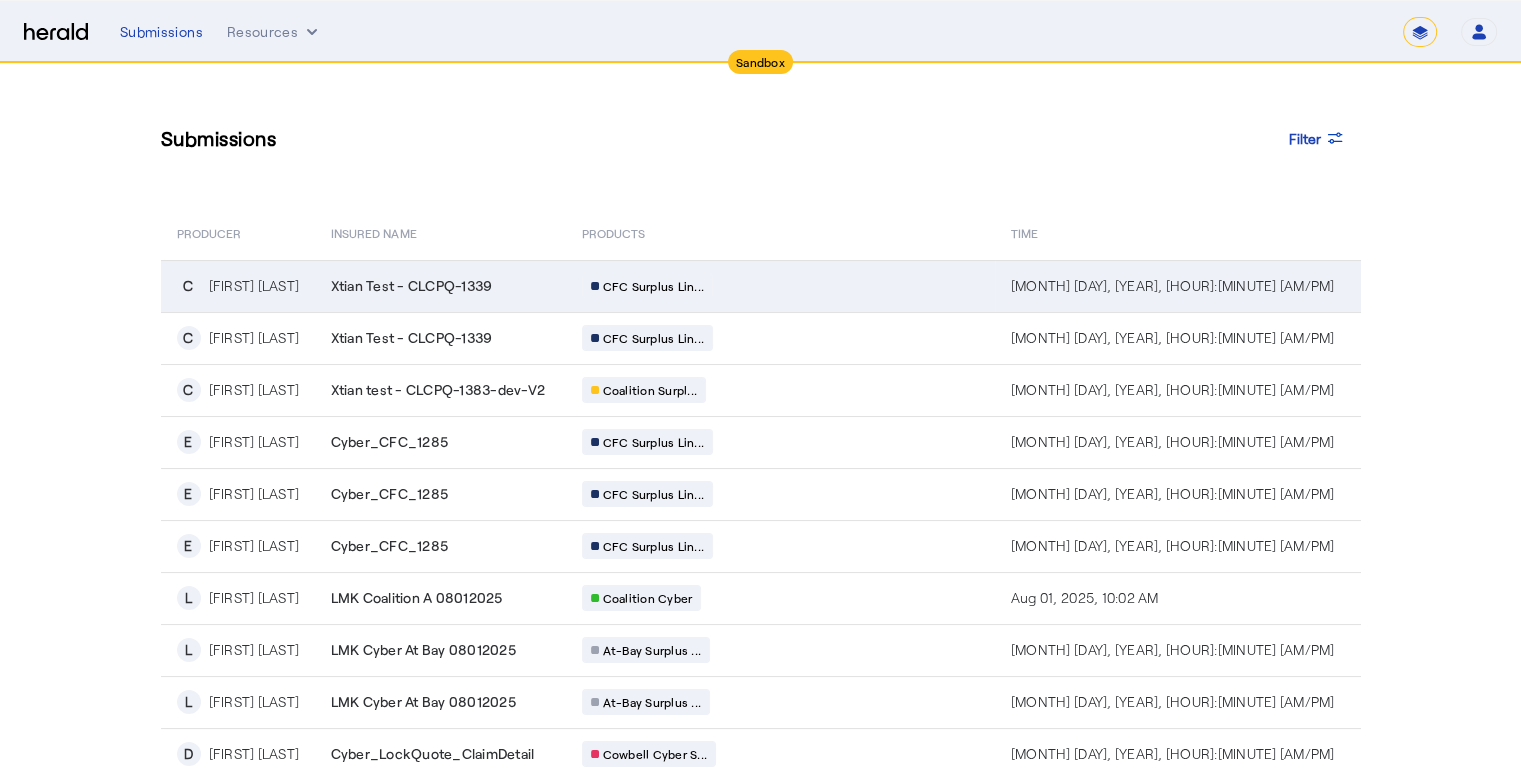 click on "Xtian Test - CLCPQ-1339" at bounding box center (412, 286) 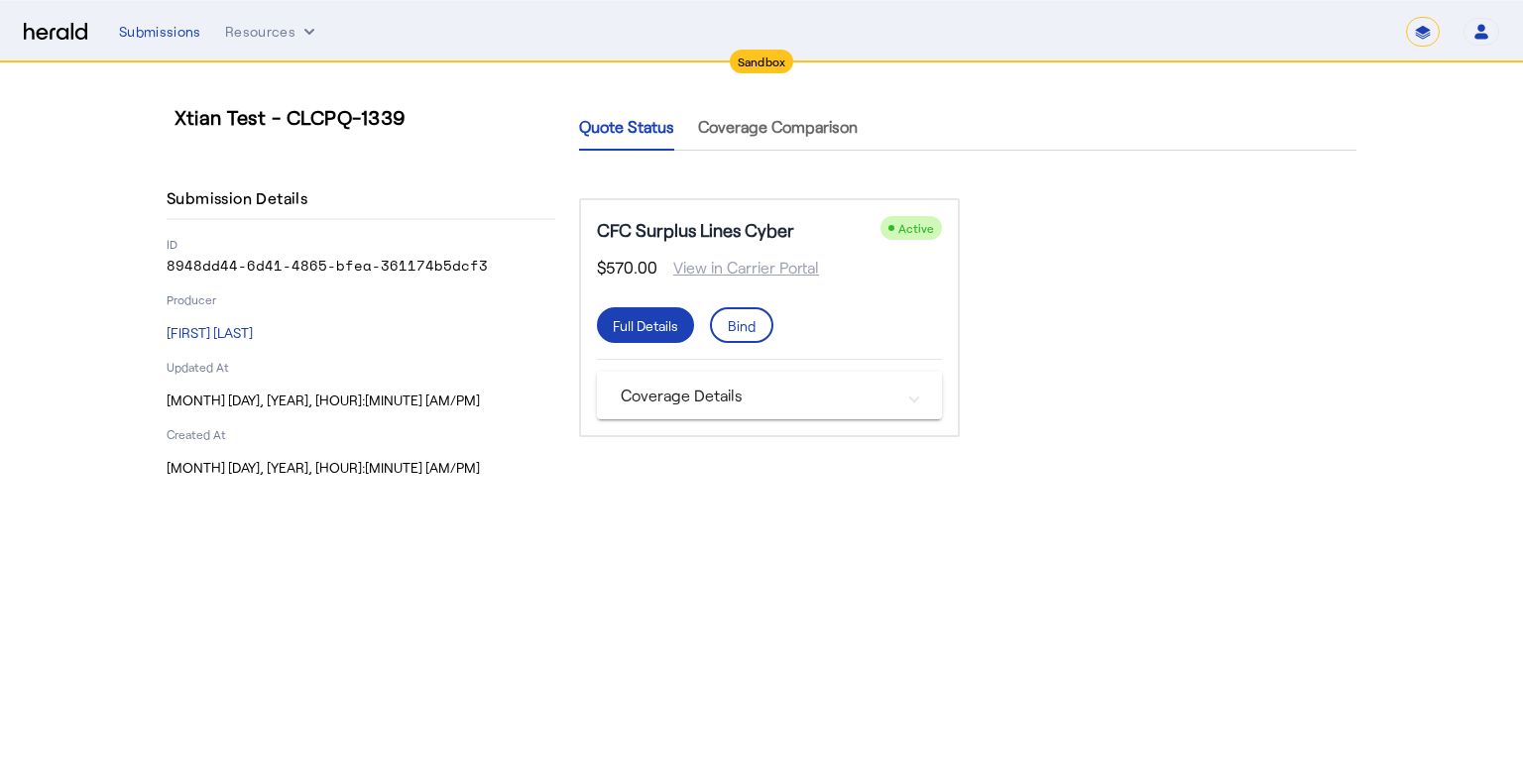 click on "View in Carrier Portal" 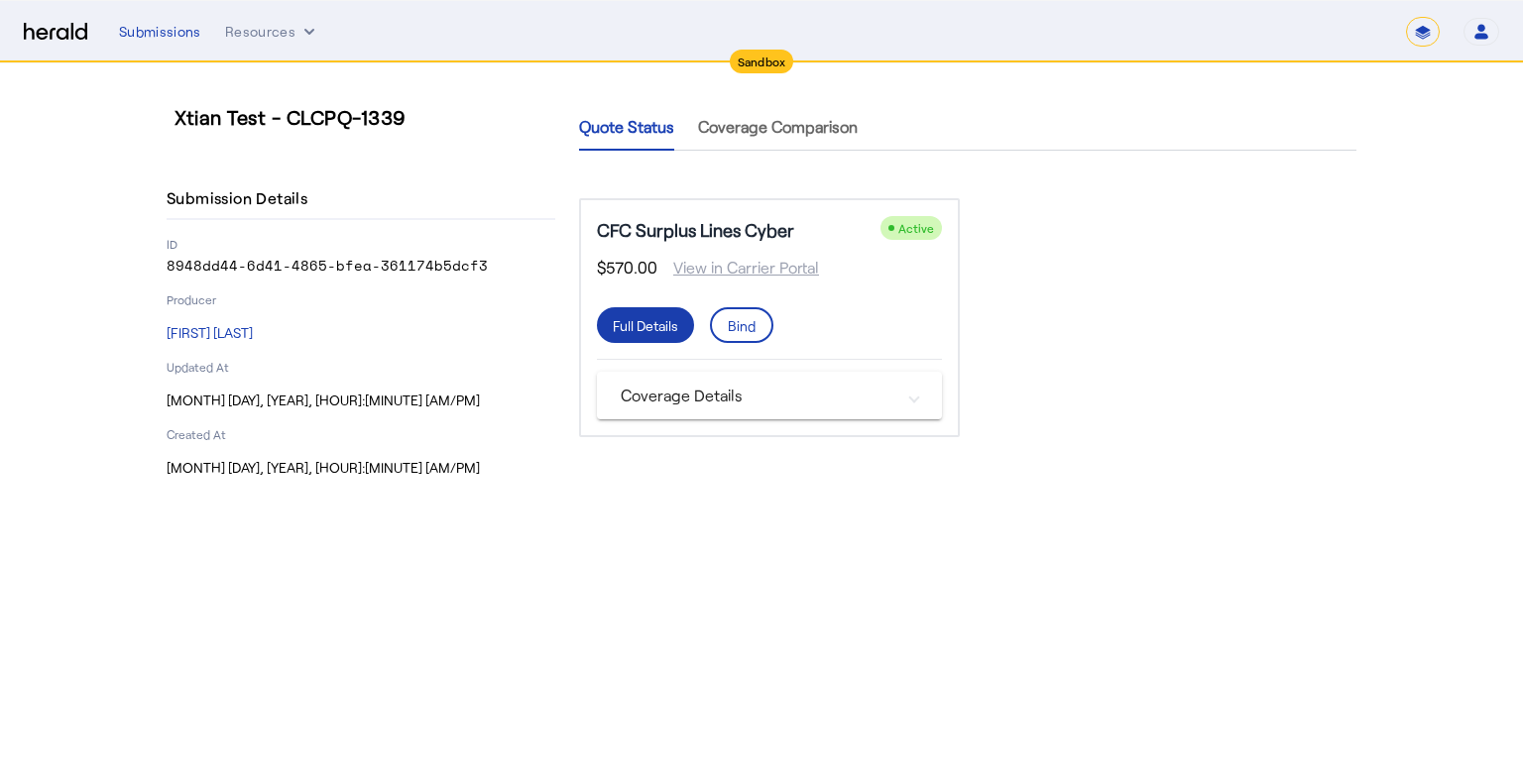 click at bounding box center (645, 325) 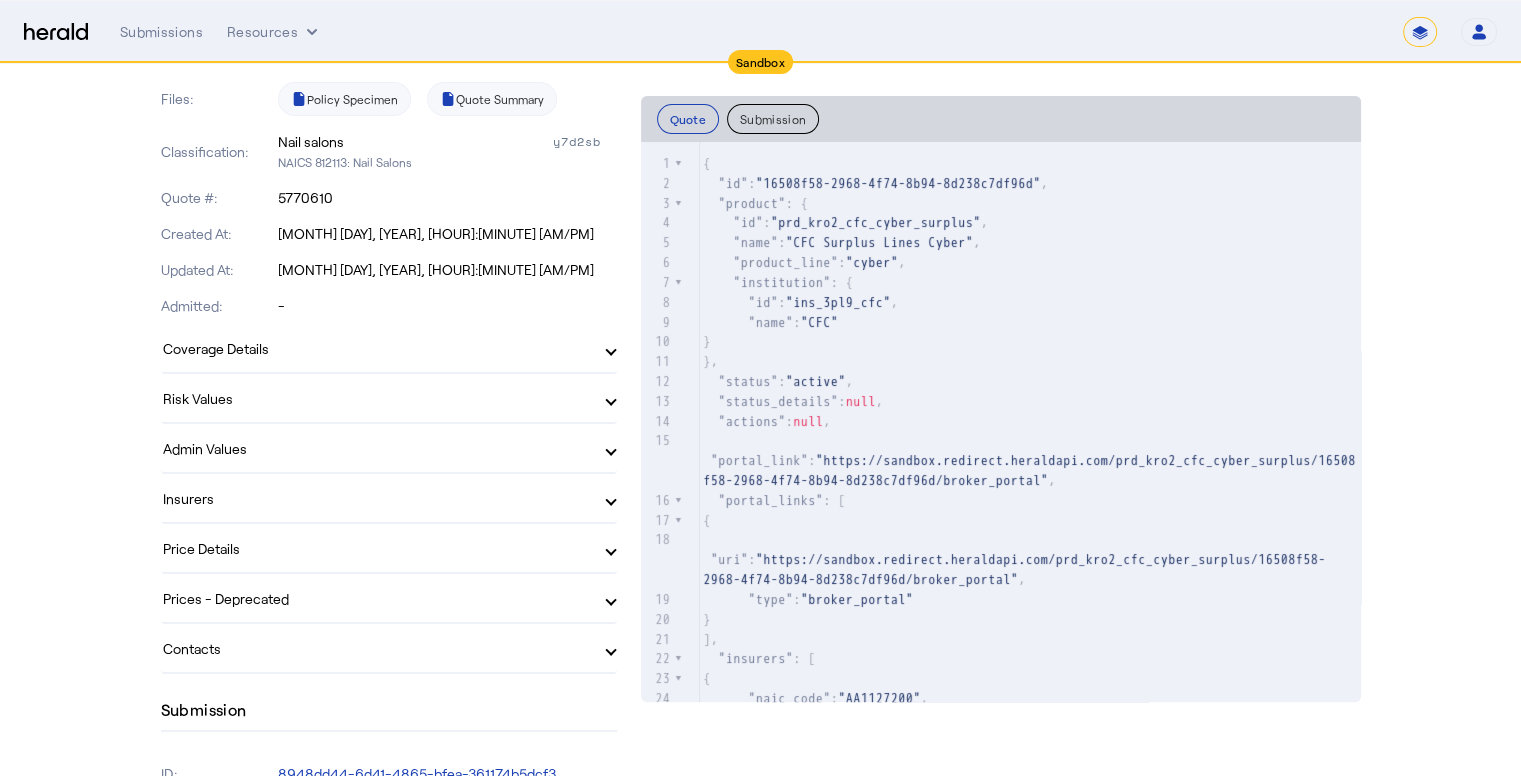 scroll, scrollTop: 0, scrollLeft: 0, axis: both 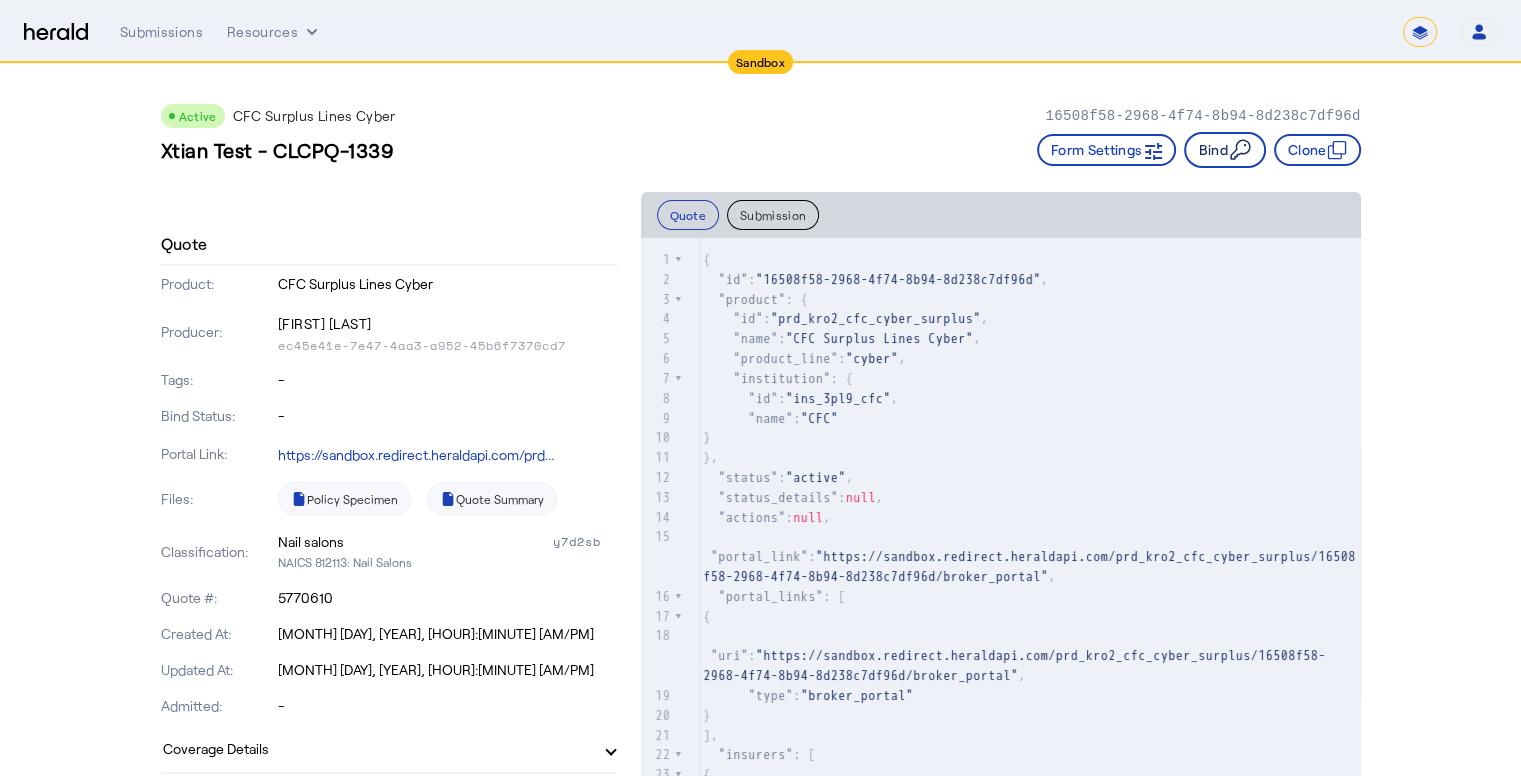 click on "Bind" 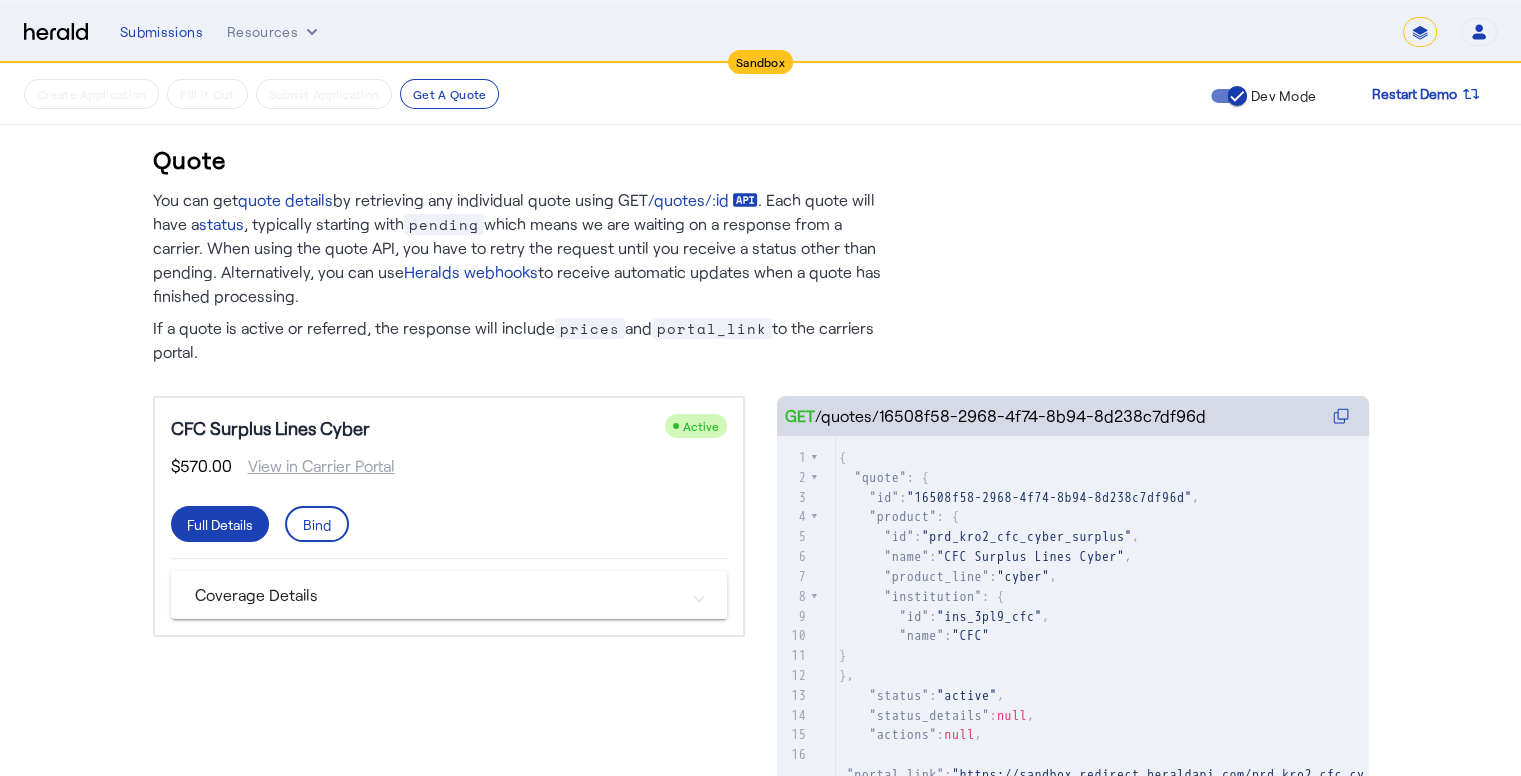 scroll, scrollTop: 84, scrollLeft: 0, axis: vertical 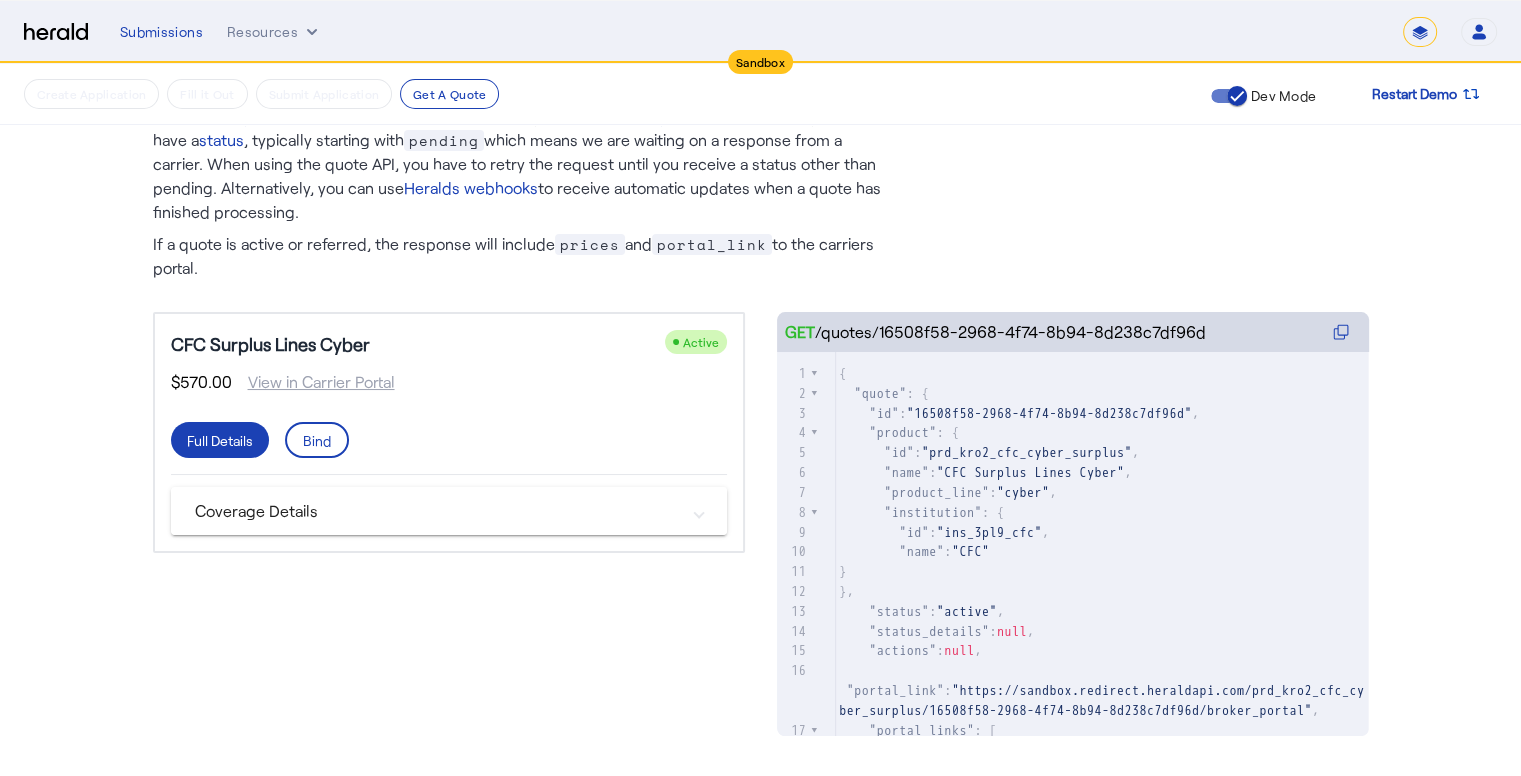 click on "Coverage Details" at bounding box center (437, 511) 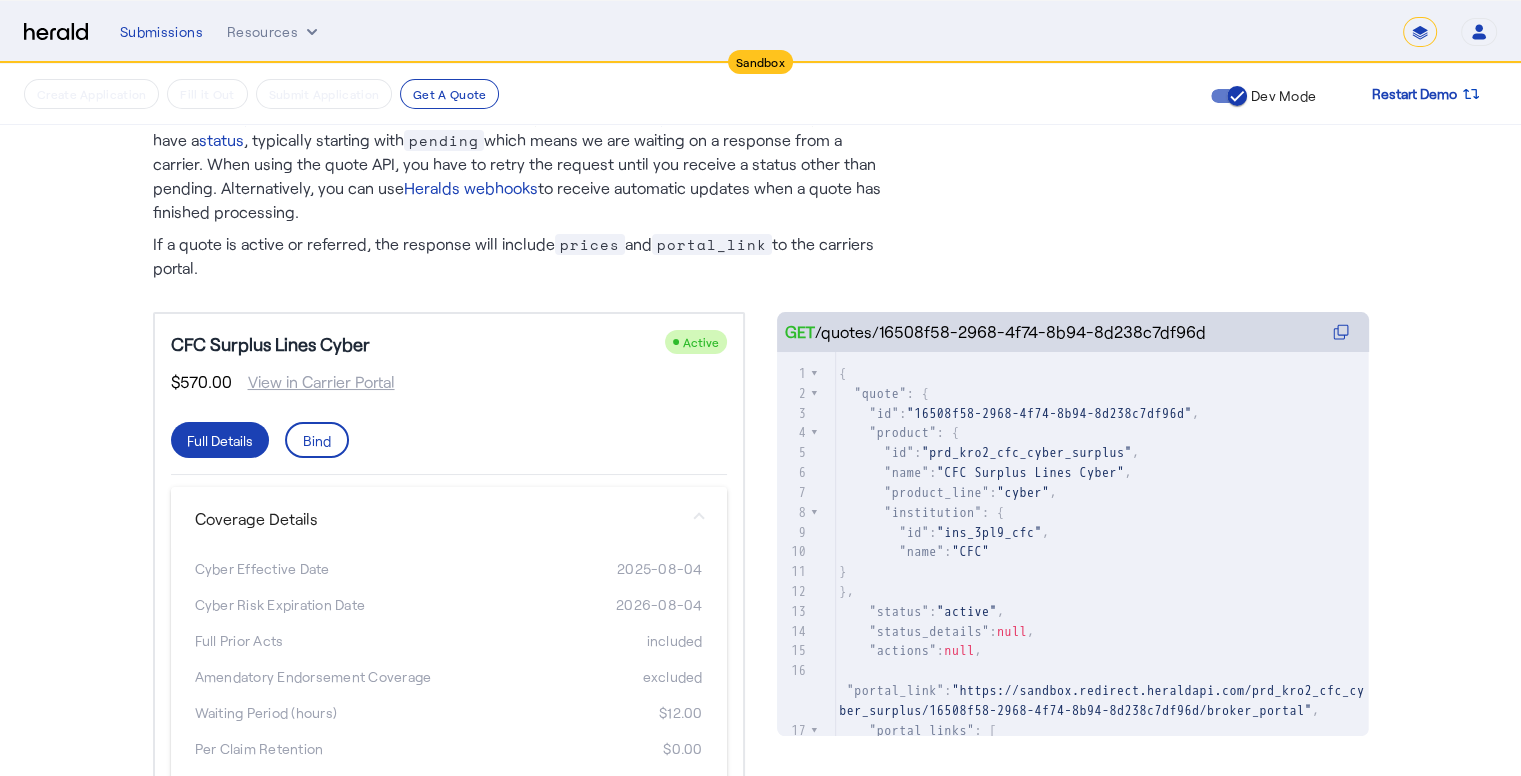 click on "Coverage Details" at bounding box center (437, 519) 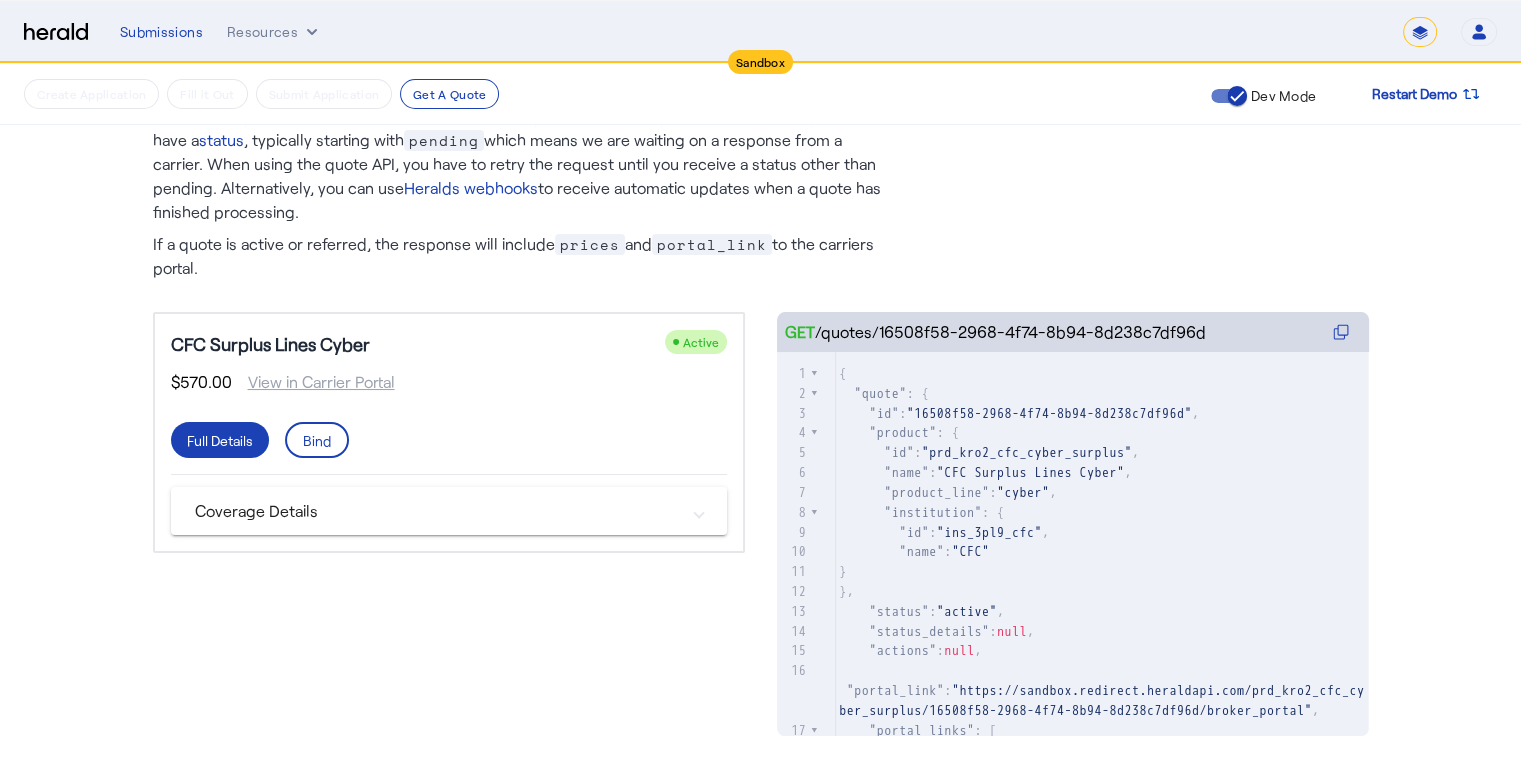 scroll, scrollTop: 69, scrollLeft: 0, axis: vertical 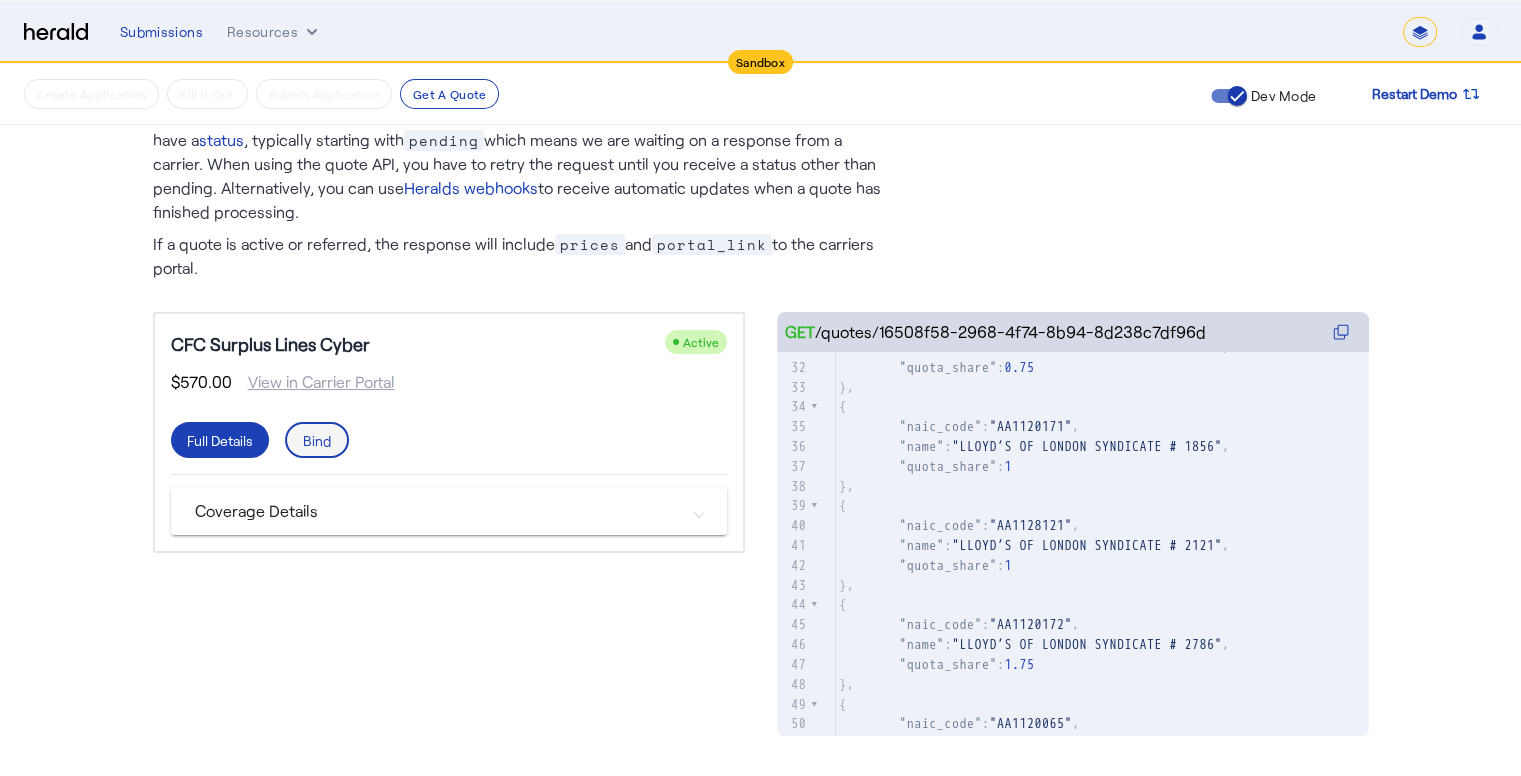 click on "Bind" 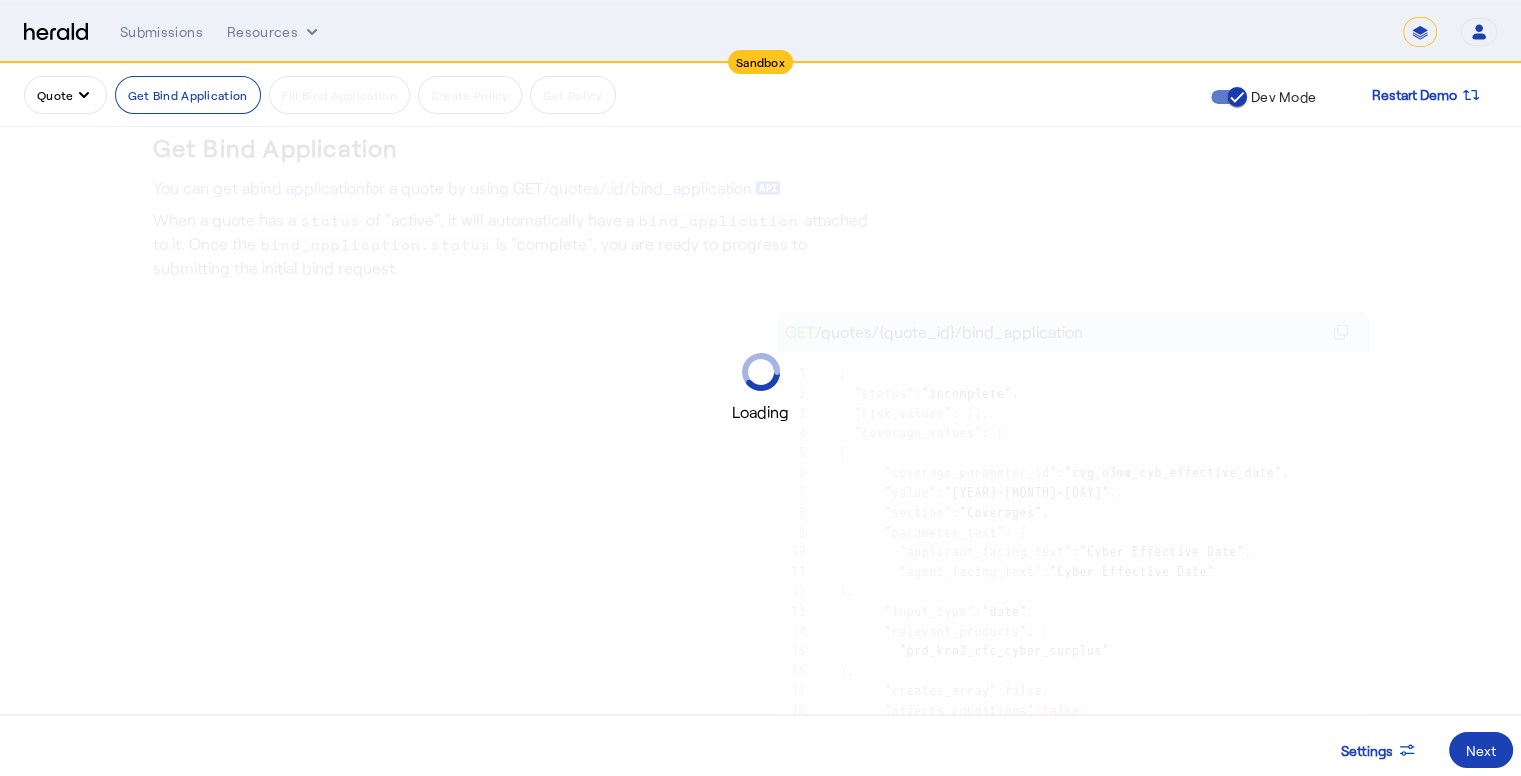 scroll, scrollTop: 0, scrollLeft: 0, axis: both 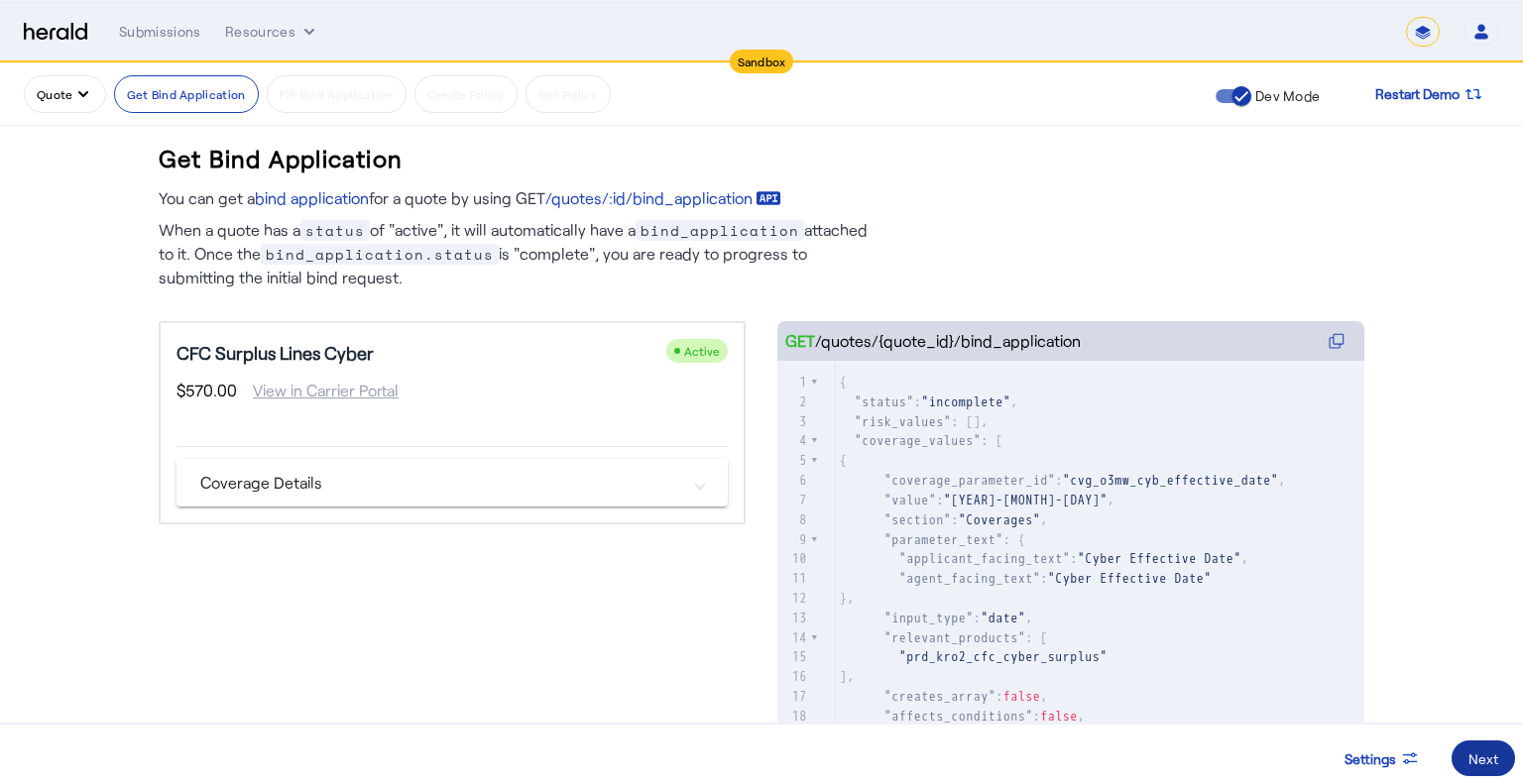 click on "Next" at bounding box center [1483, 758] 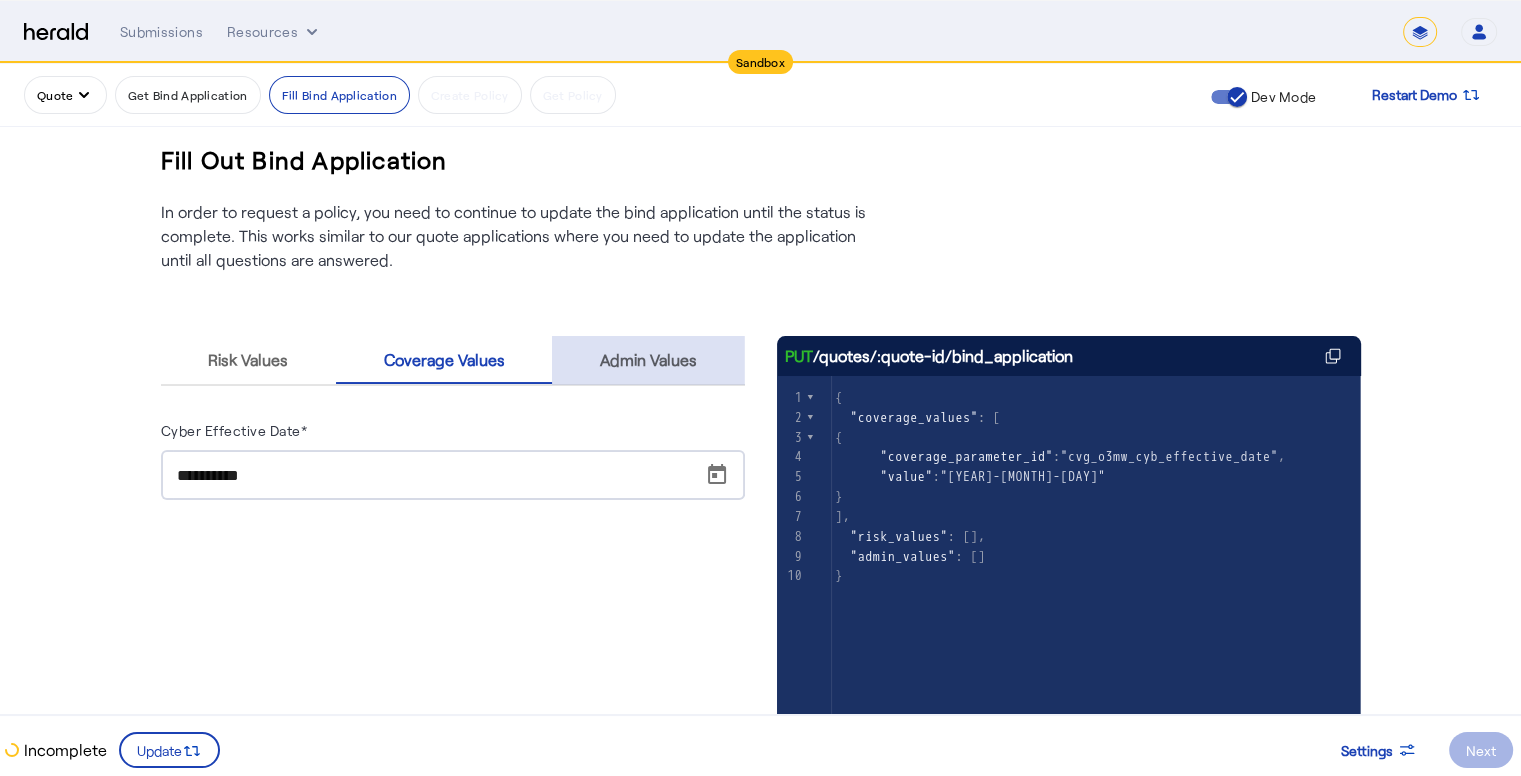 click on "Admin Values" at bounding box center [648, 360] 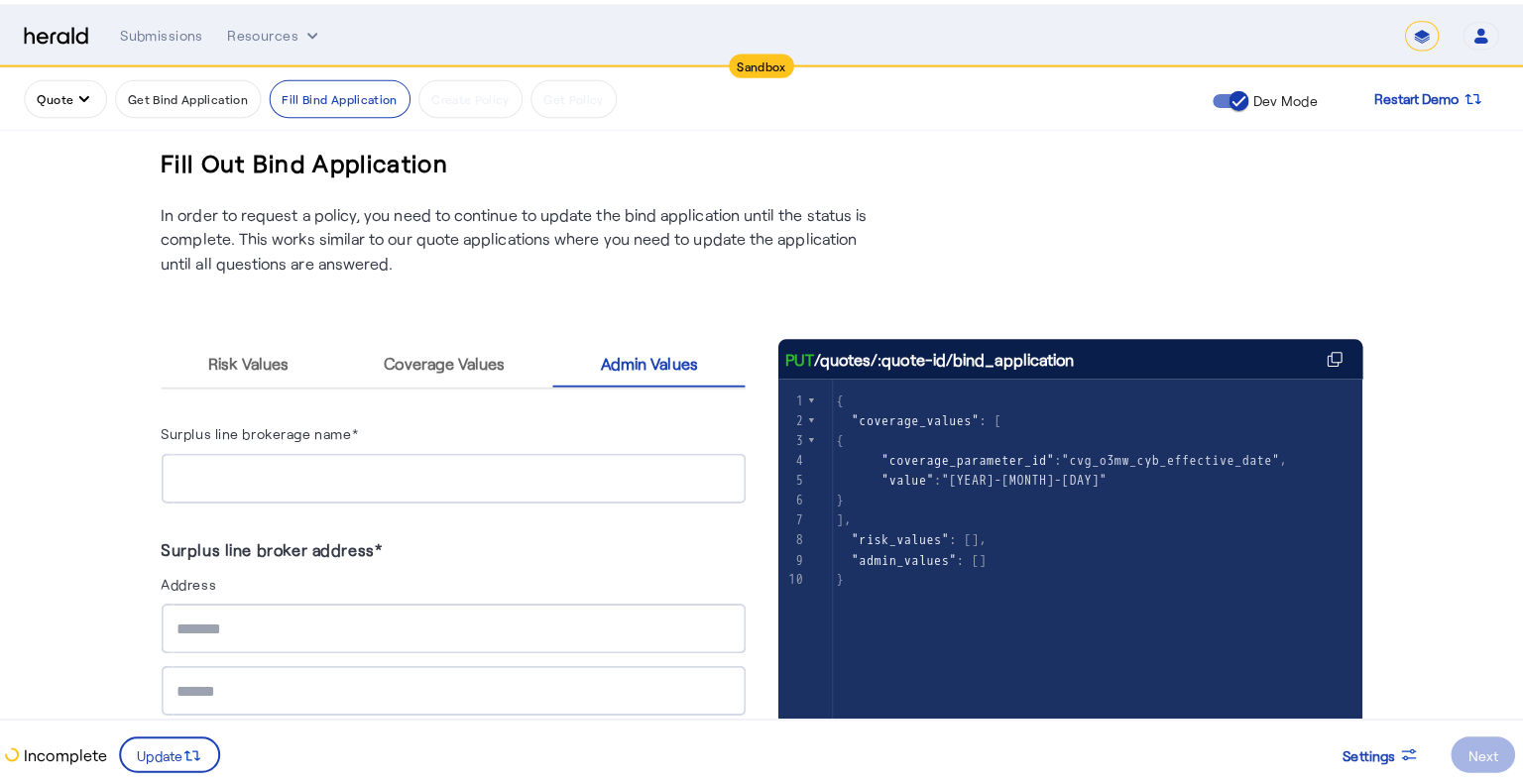 scroll, scrollTop: 0, scrollLeft: 0, axis: both 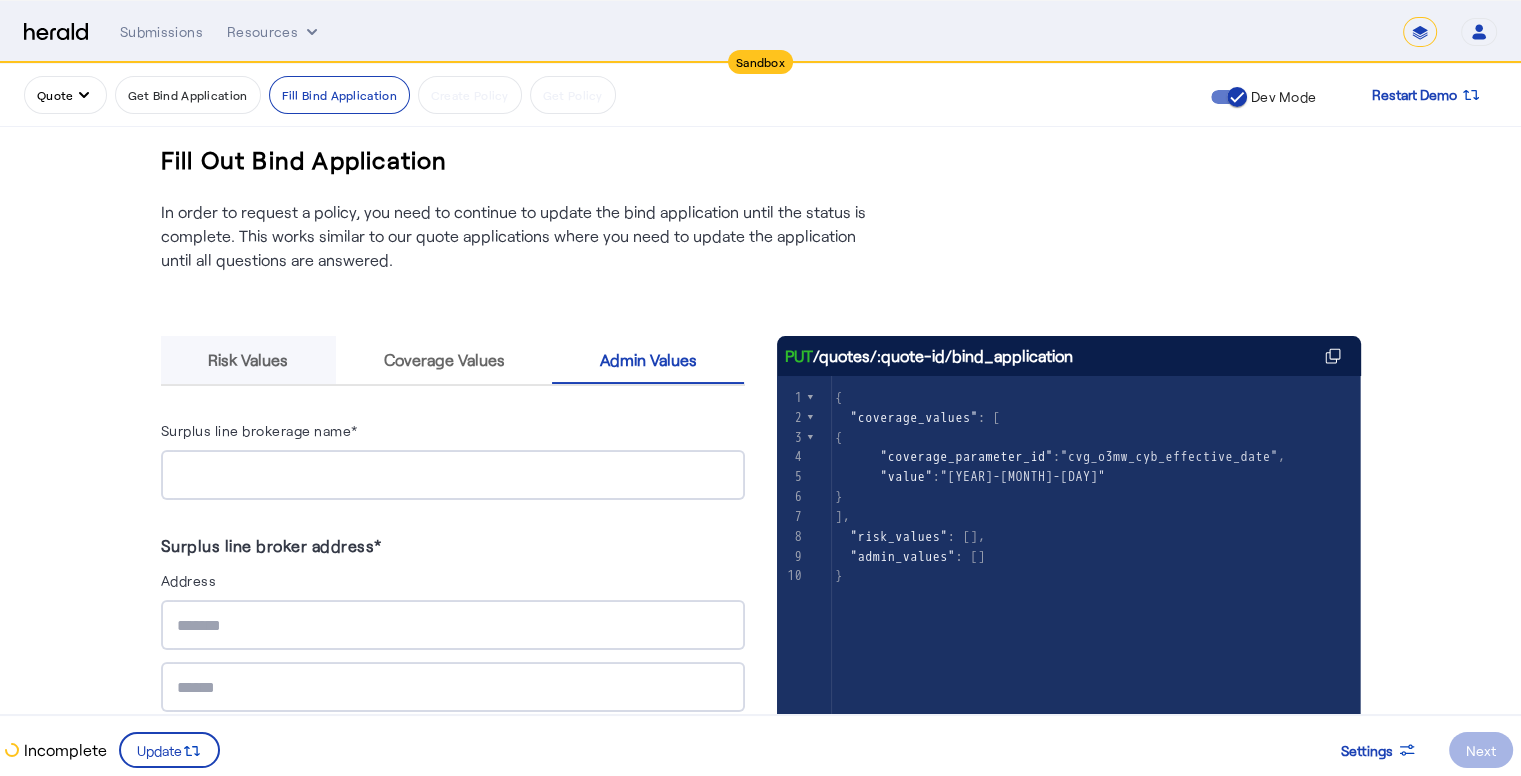 click on "Risk Values" at bounding box center (248, 360) 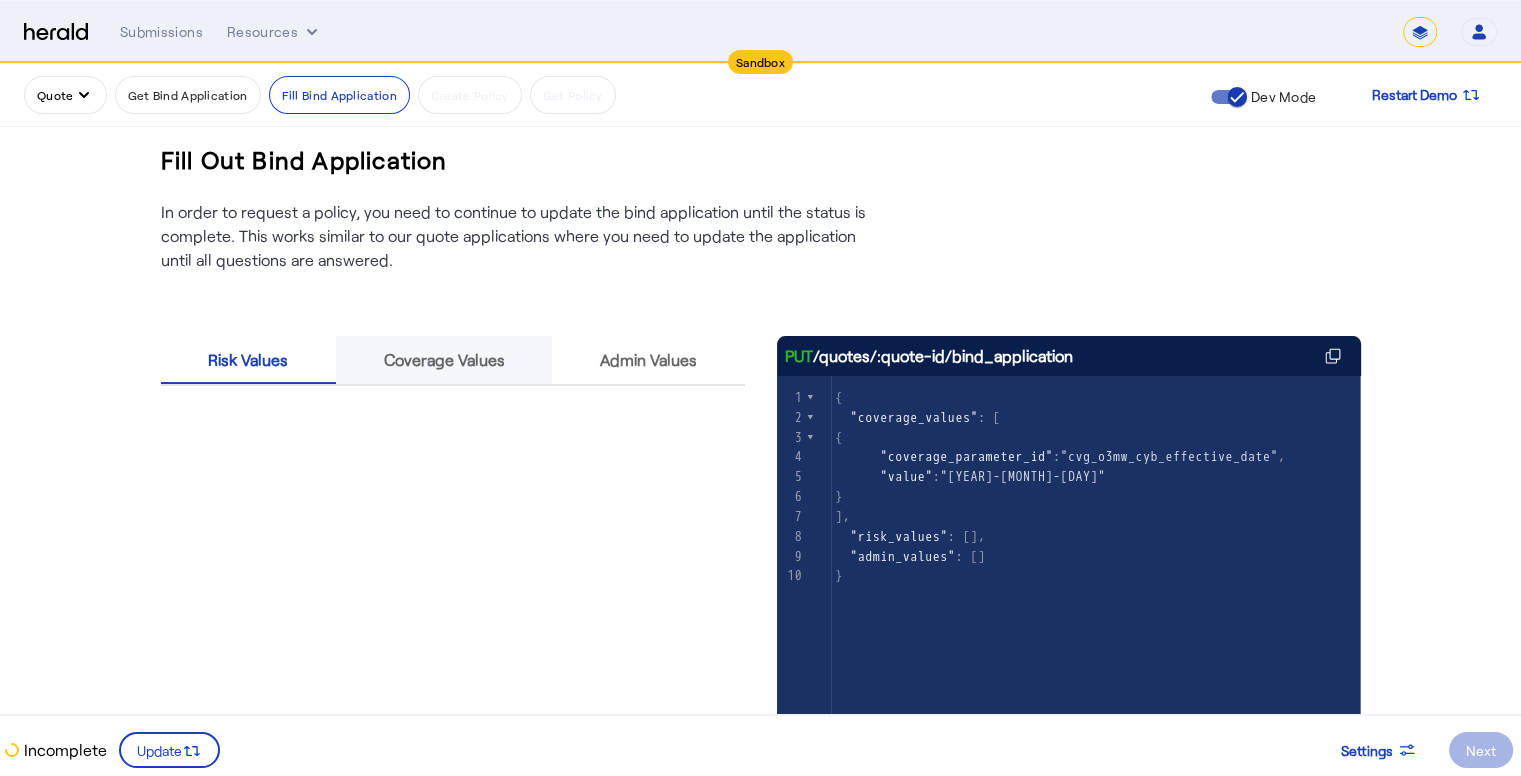 click on "Coverage Values" at bounding box center (443, 360) 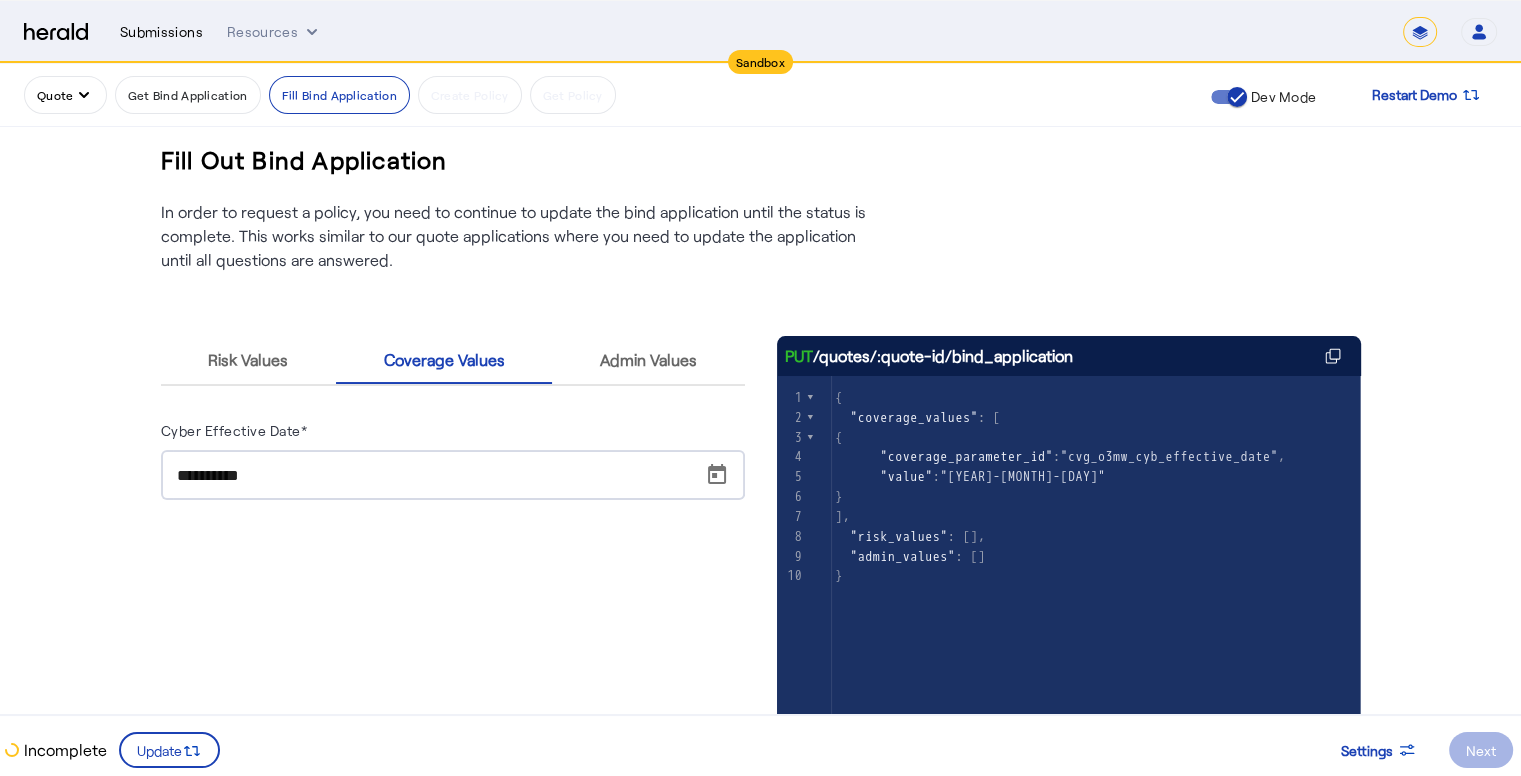 click on "Submissions" at bounding box center [161, 32] 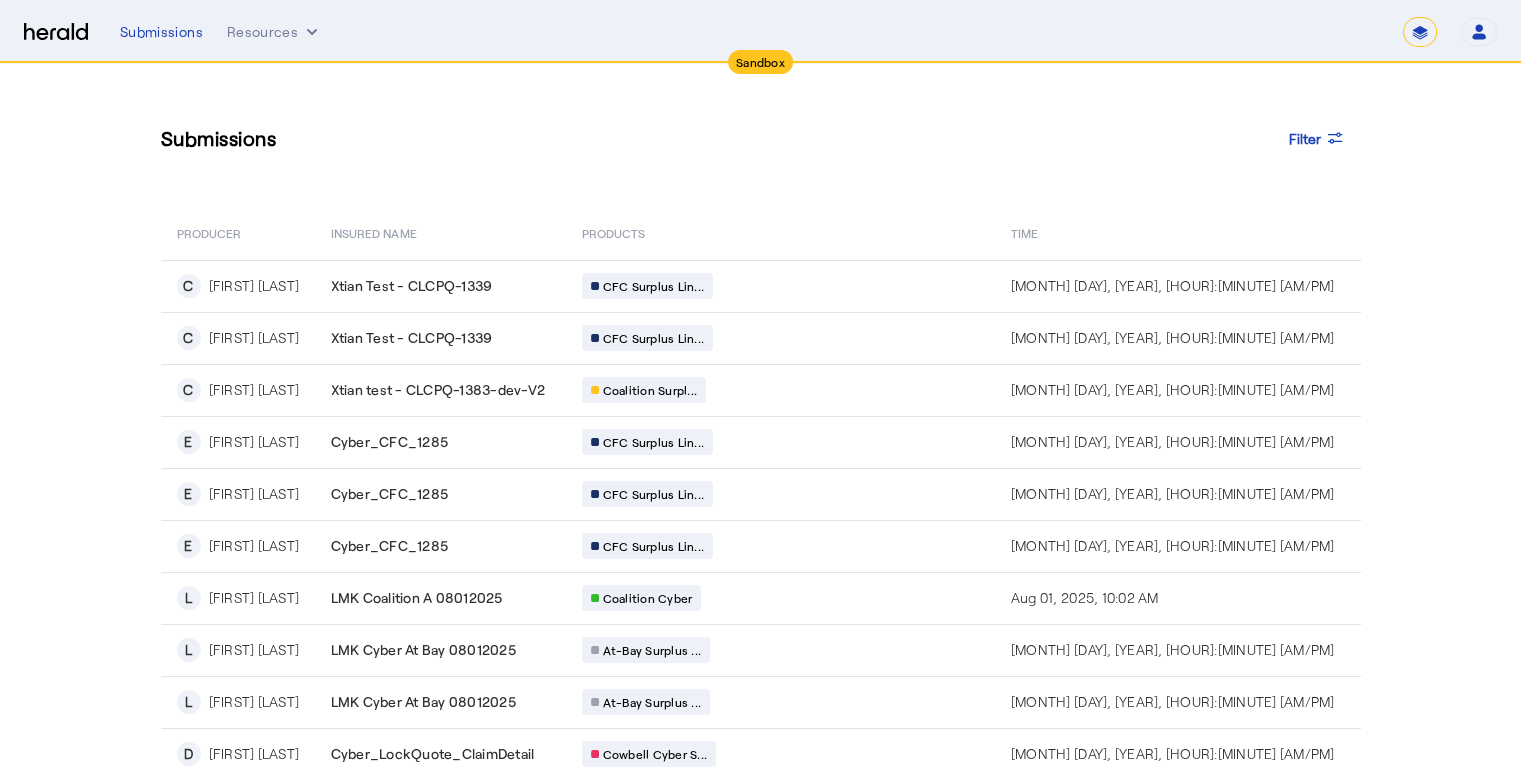 click on "**********" at bounding box center (1420, 32) 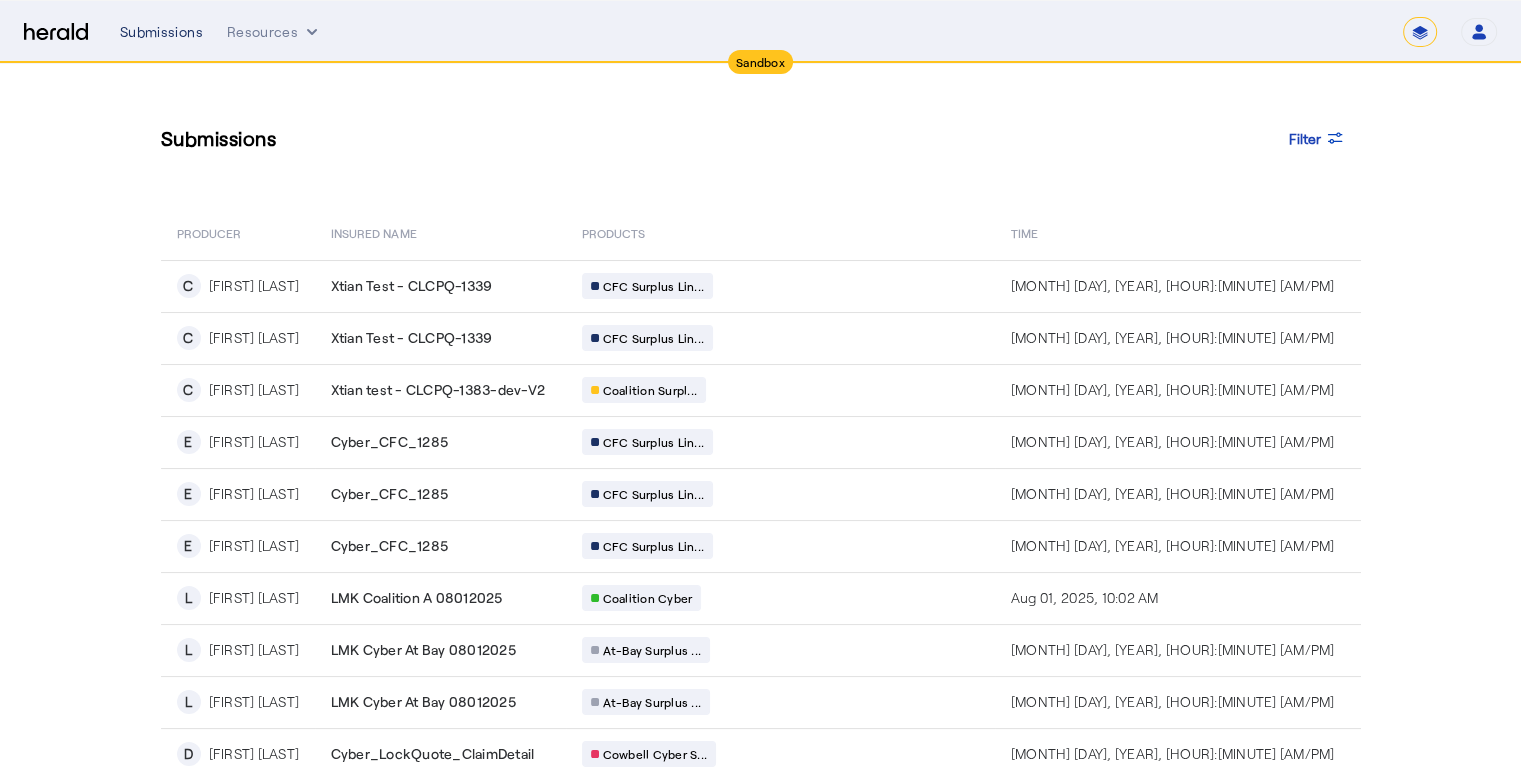 click on "Submissions" at bounding box center (161, 32) 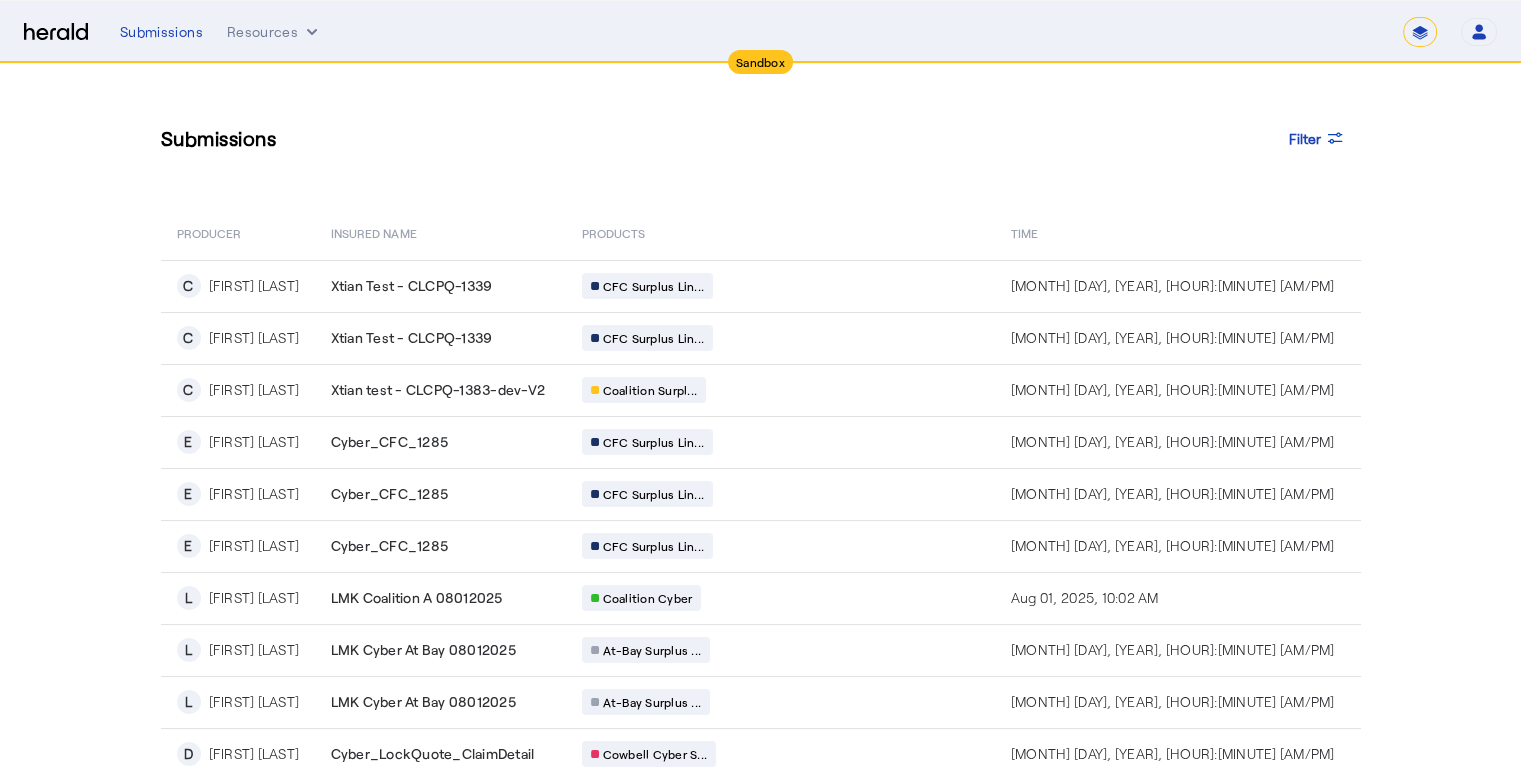 click on "Open user menu" at bounding box center [1479, 32] 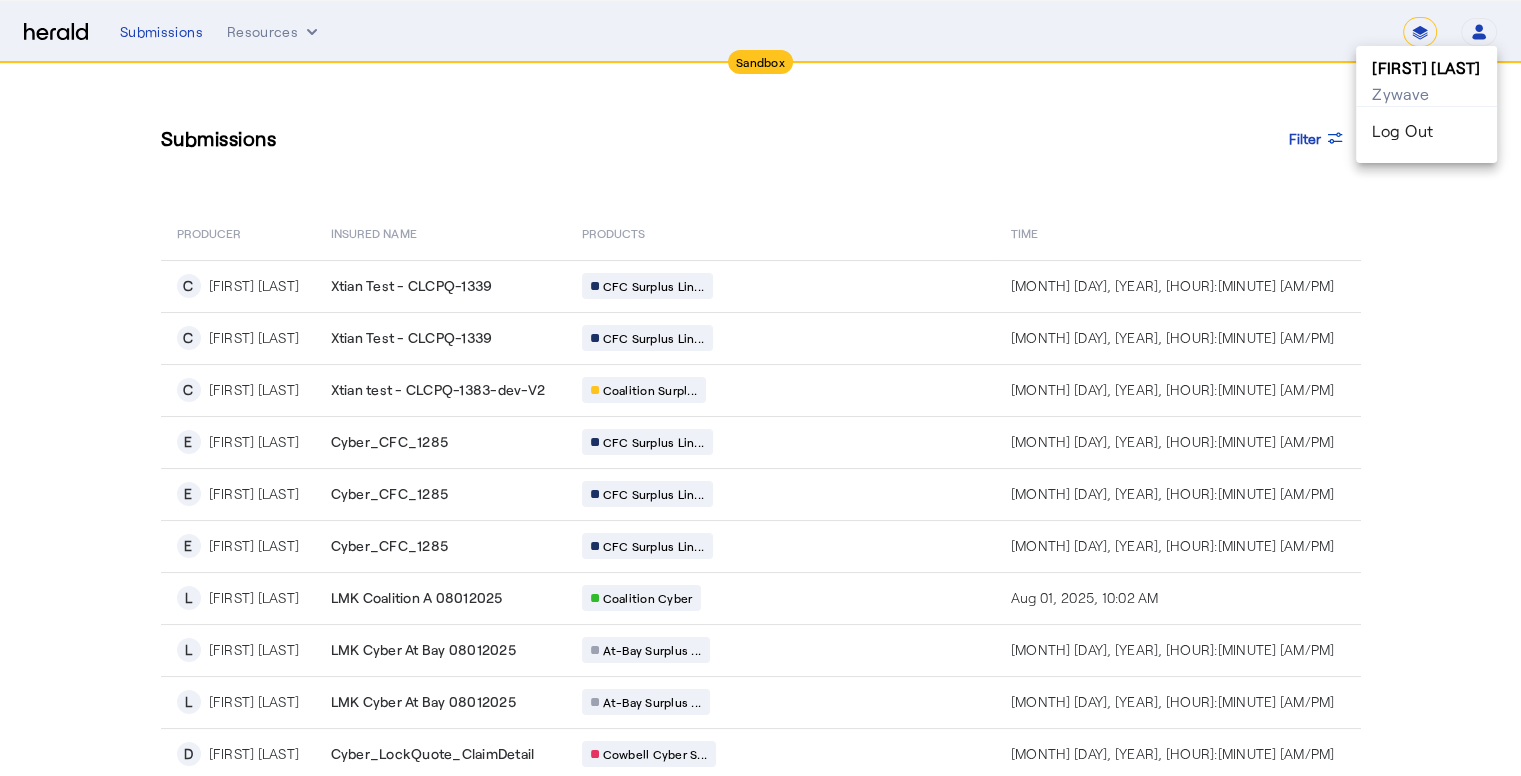 click at bounding box center (760, 388) 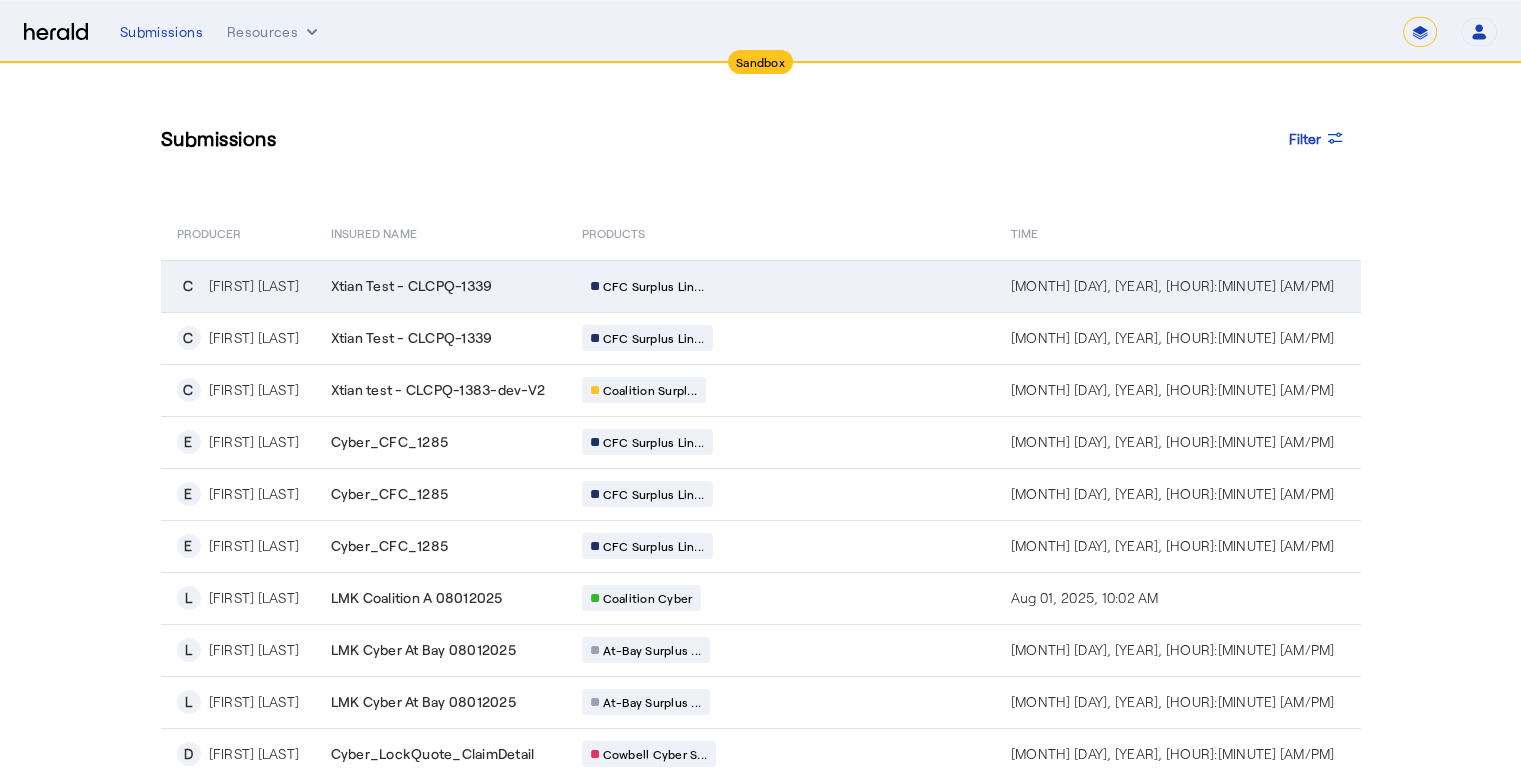click on "C   [FIRST] [LAST]" at bounding box center [238, 286] 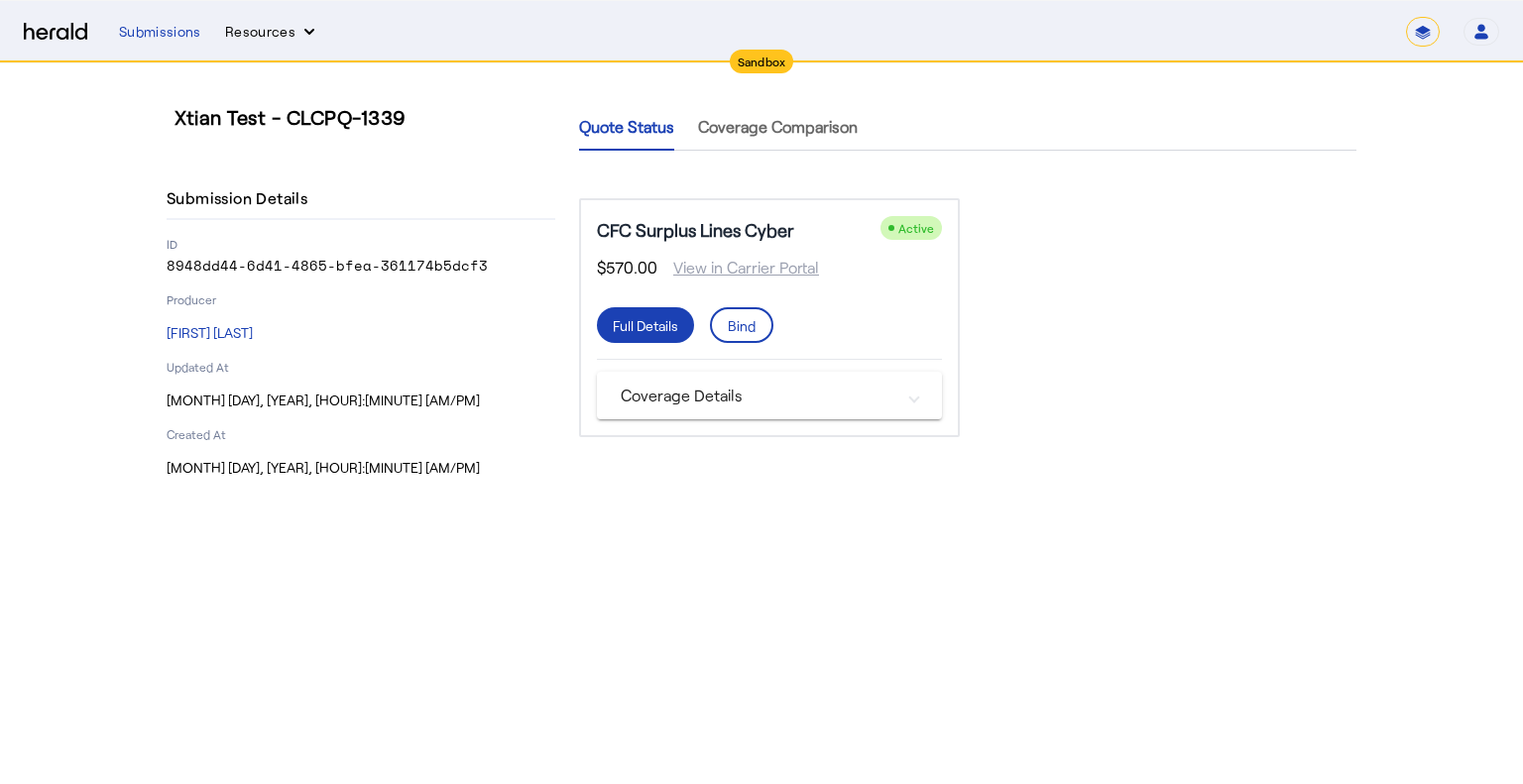 click on "Resources" at bounding box center (272, 32) 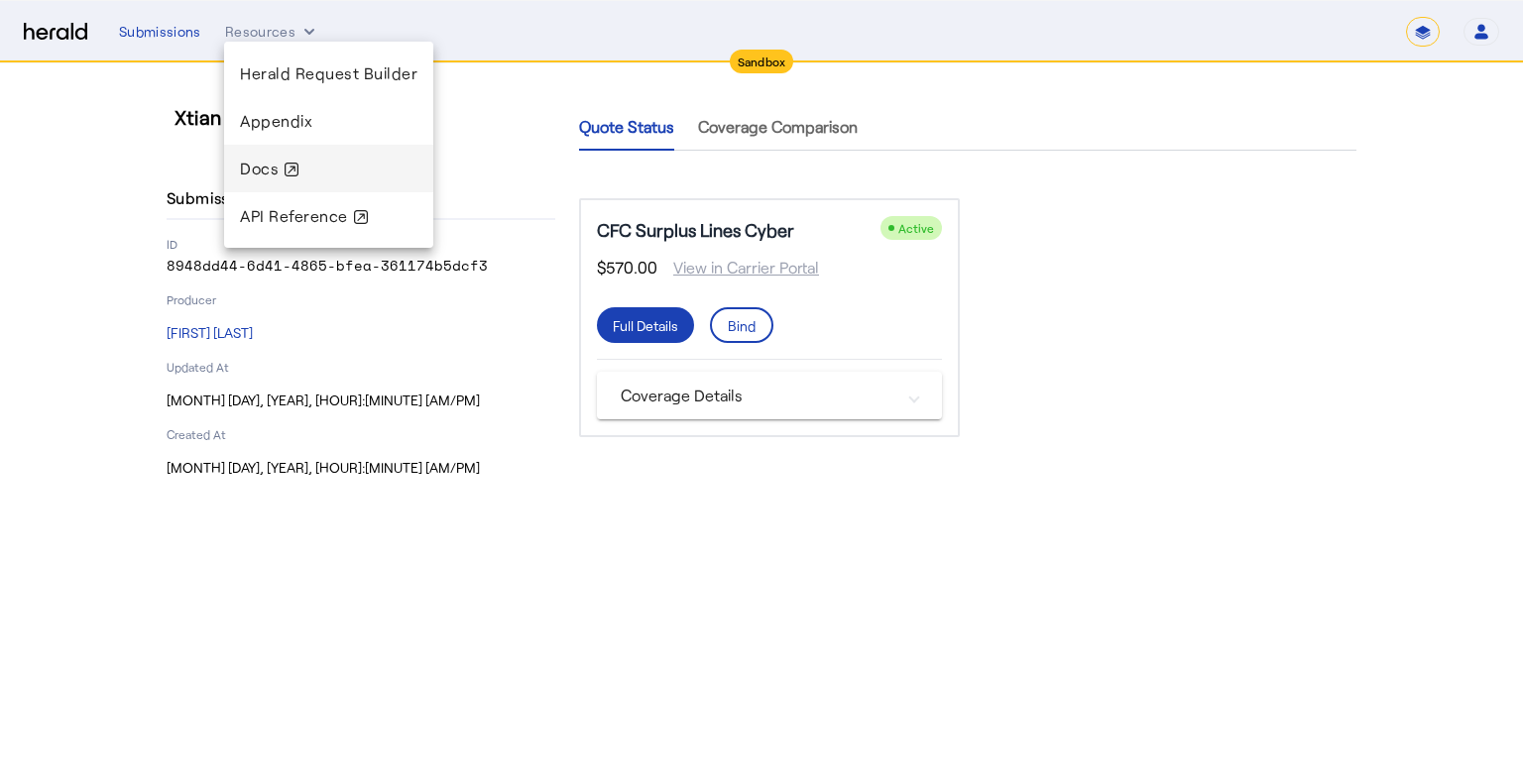 click on "Docs" at bounding box center [328, 168] 